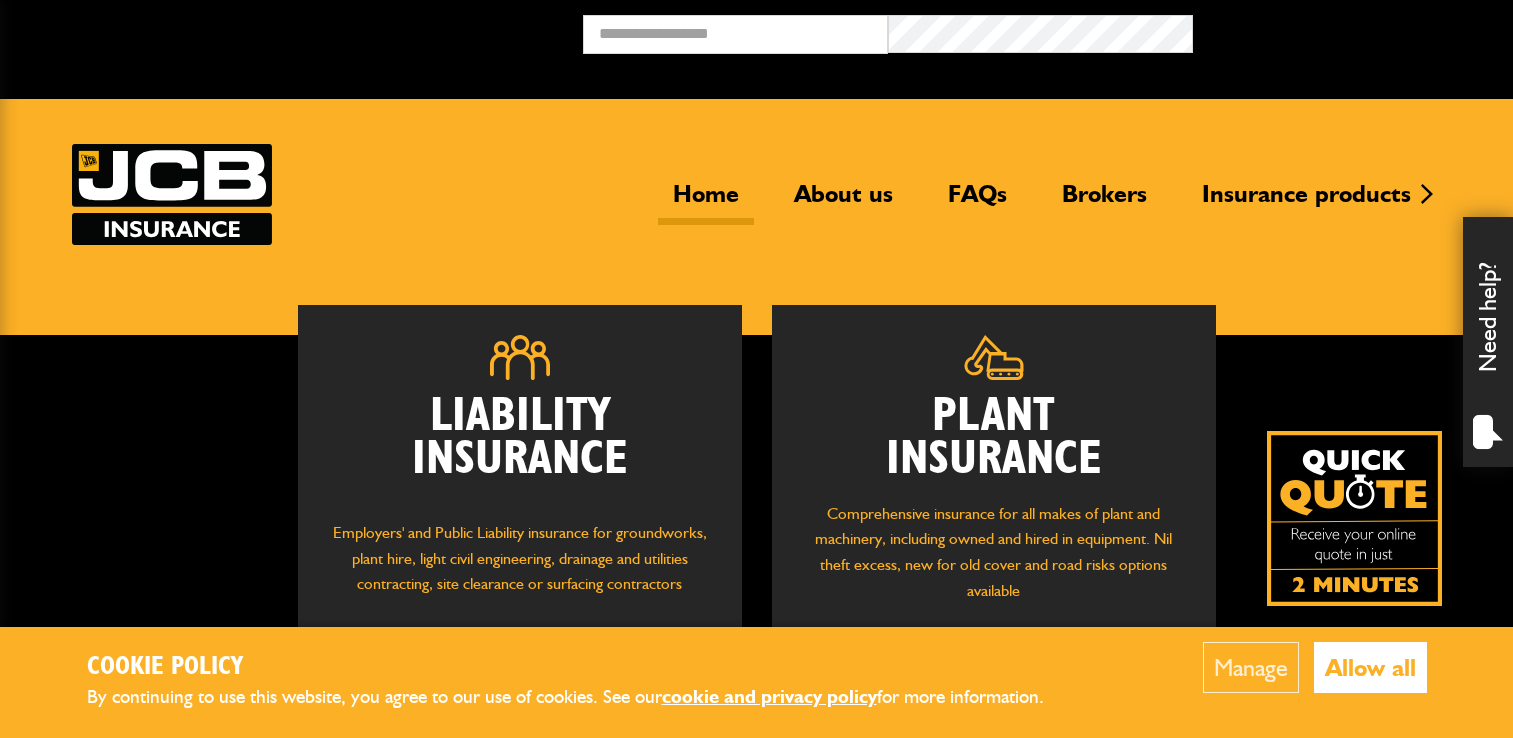 scroll, scrollTop: 0, scrollLeft: 0, axis: both 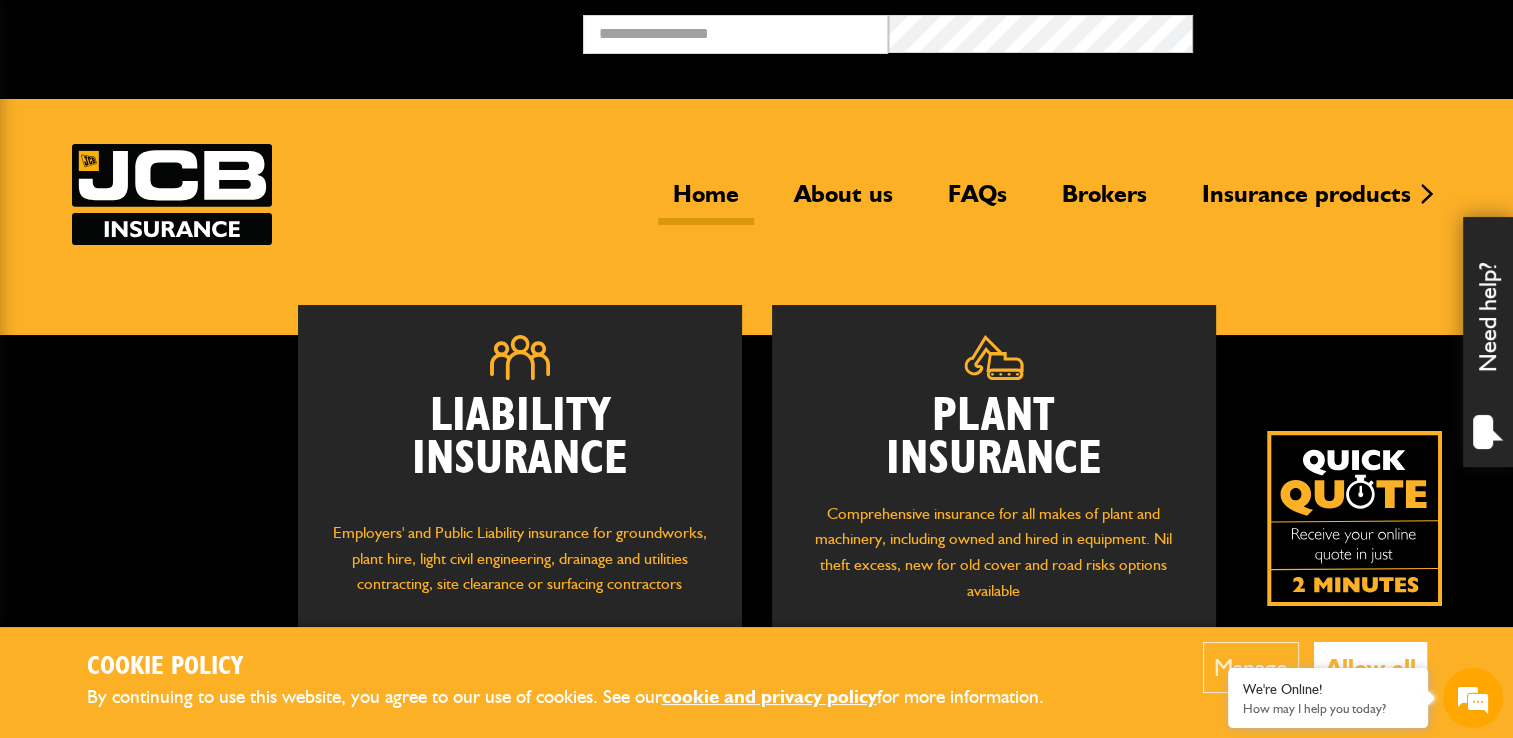 click on "Plant Insurance" at bounding box center [994, 438] 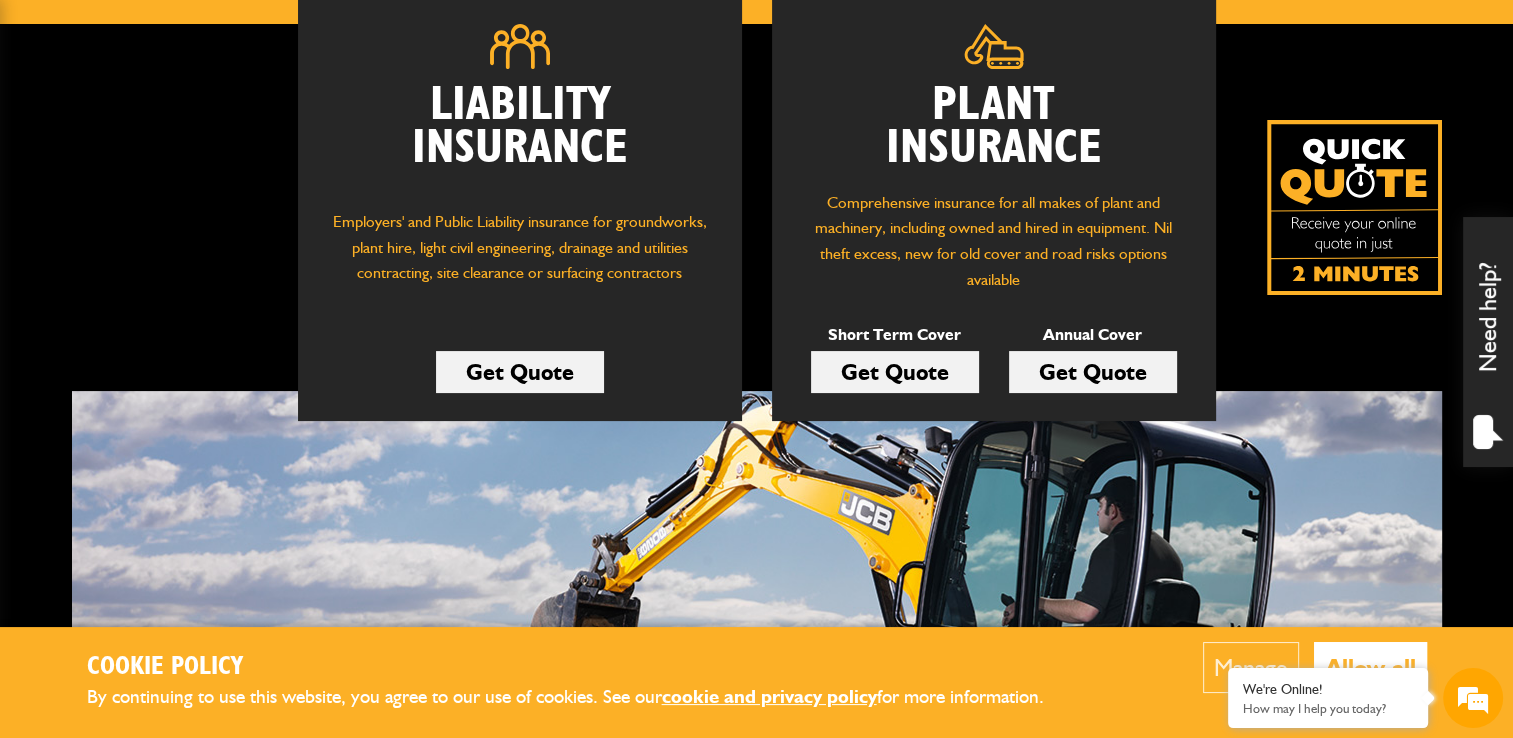 scroll, scrollTop: 316, scrollLeft: 0, axis: vertical 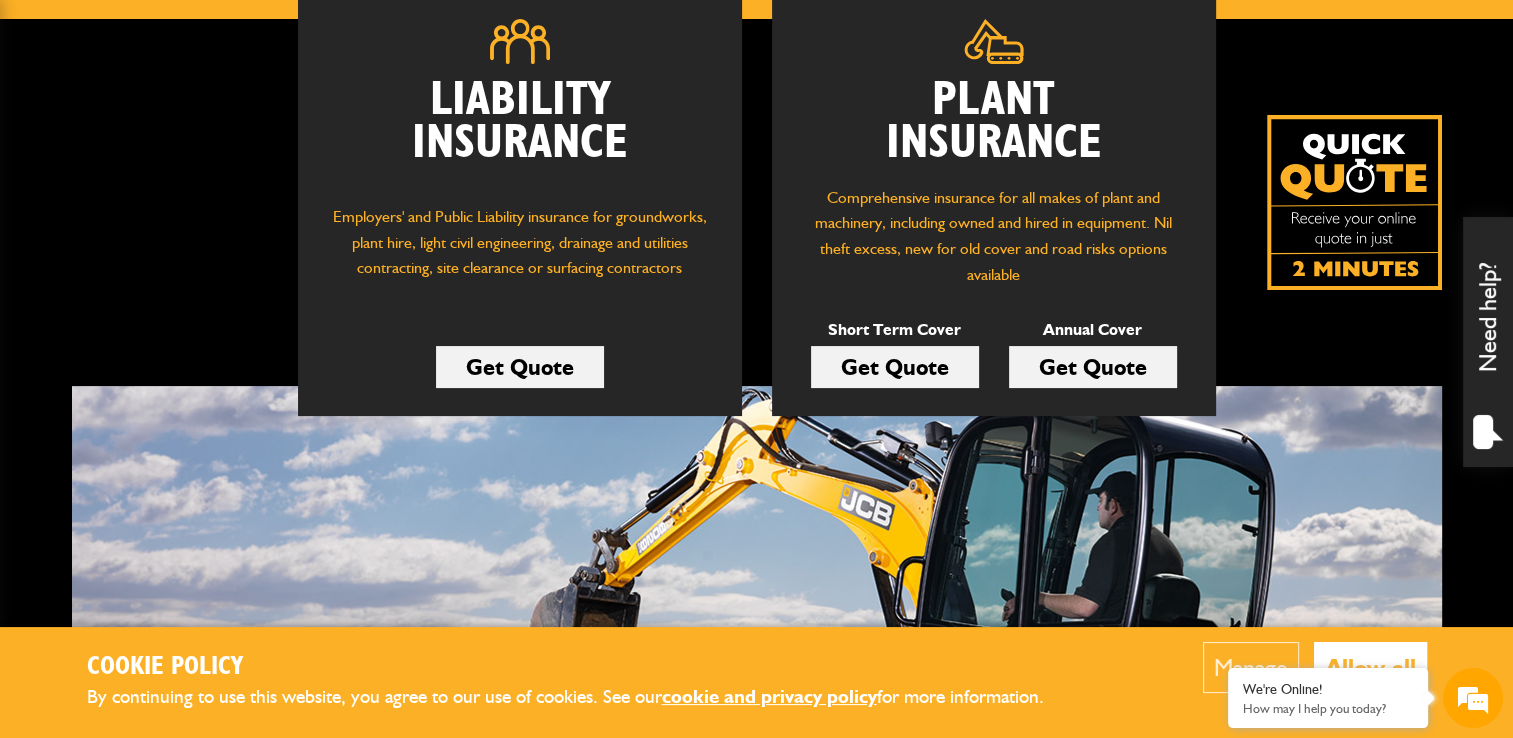 click on "Get Quote" at bounding box center [895, 367] 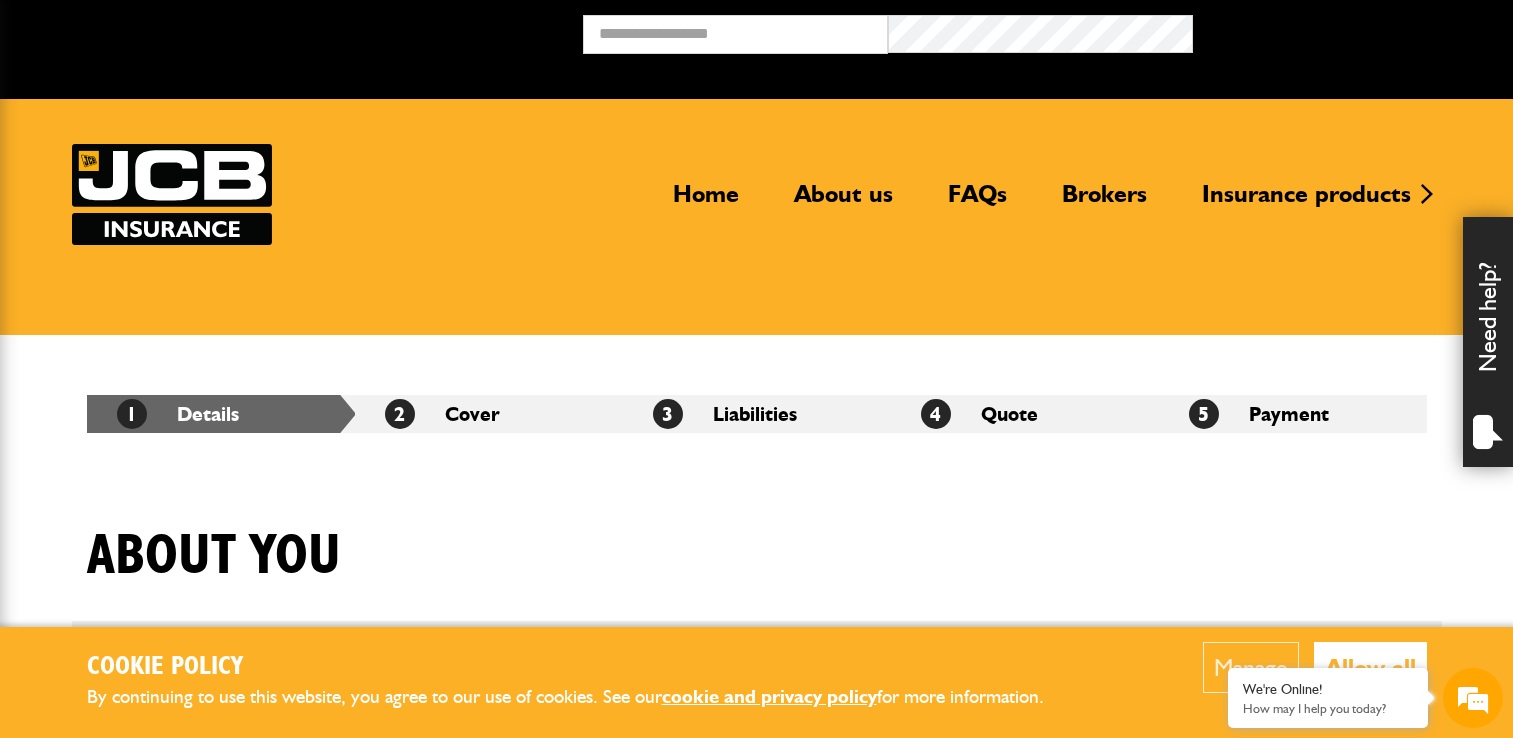 scroll, scrollTop: 0, scrollLeft: 0, axis: both 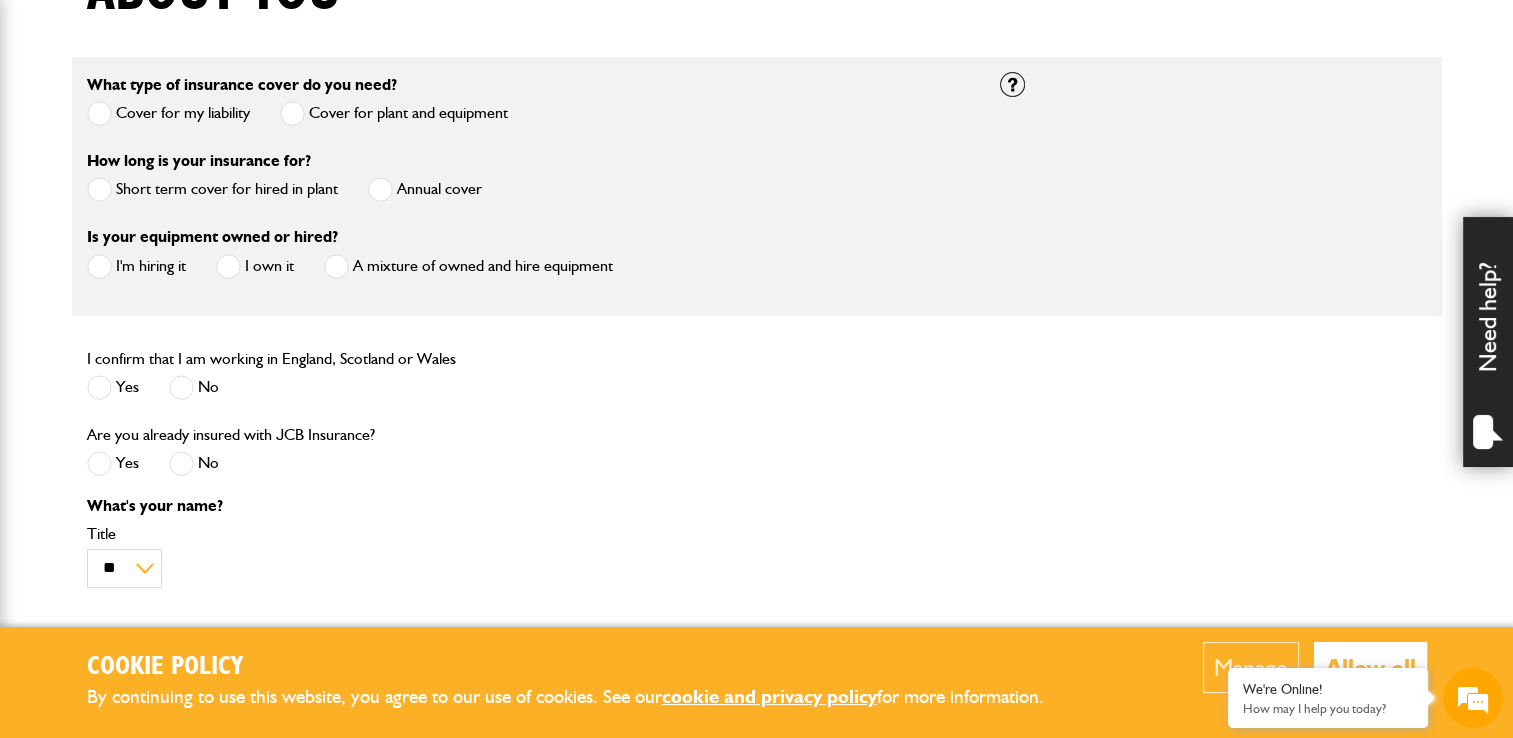 click at bounding box center (99, 189) 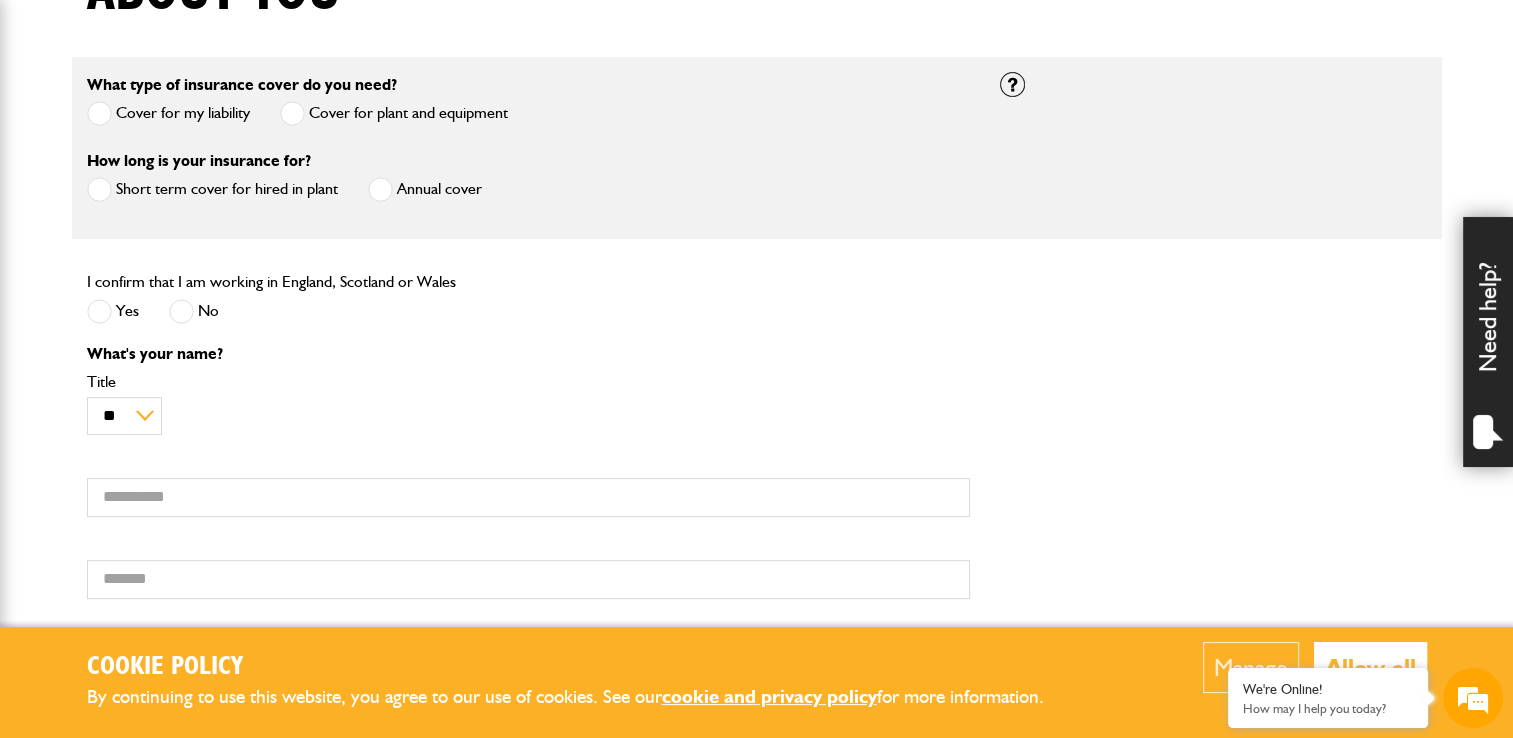 click at bounding box center [99, 311] 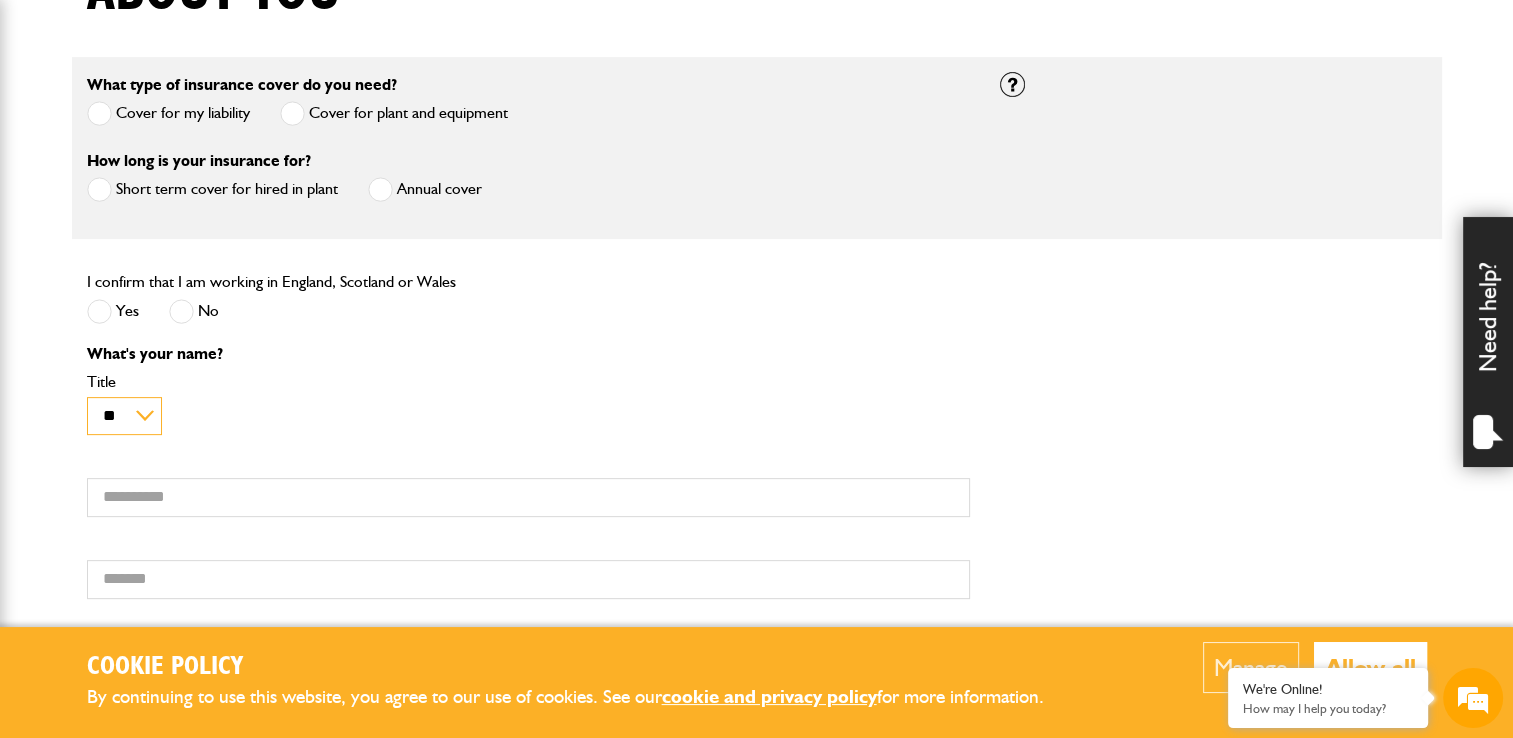 click on "**
***
****
**" at bounding box center [124, 416] 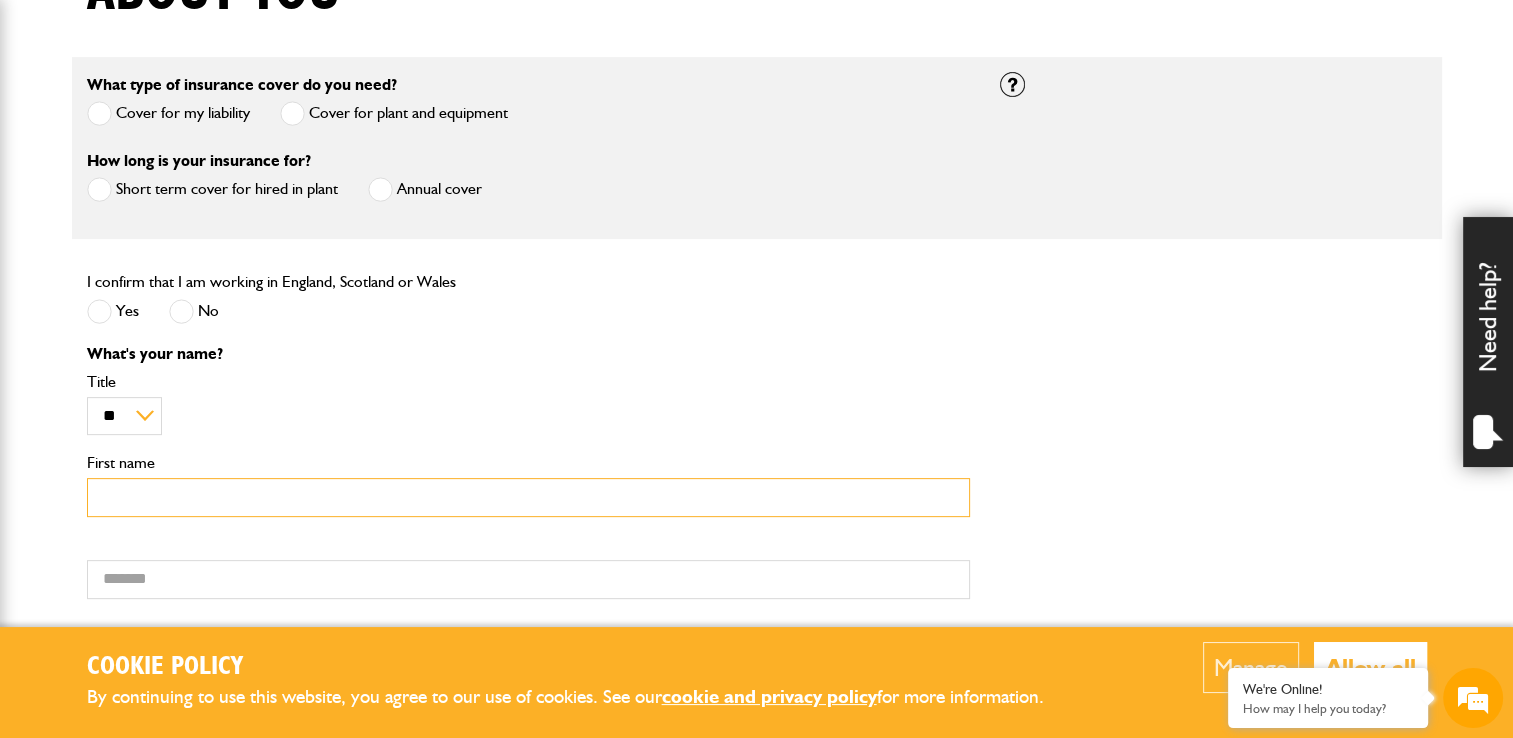 click on "First name" at bounding box center (528, 497) 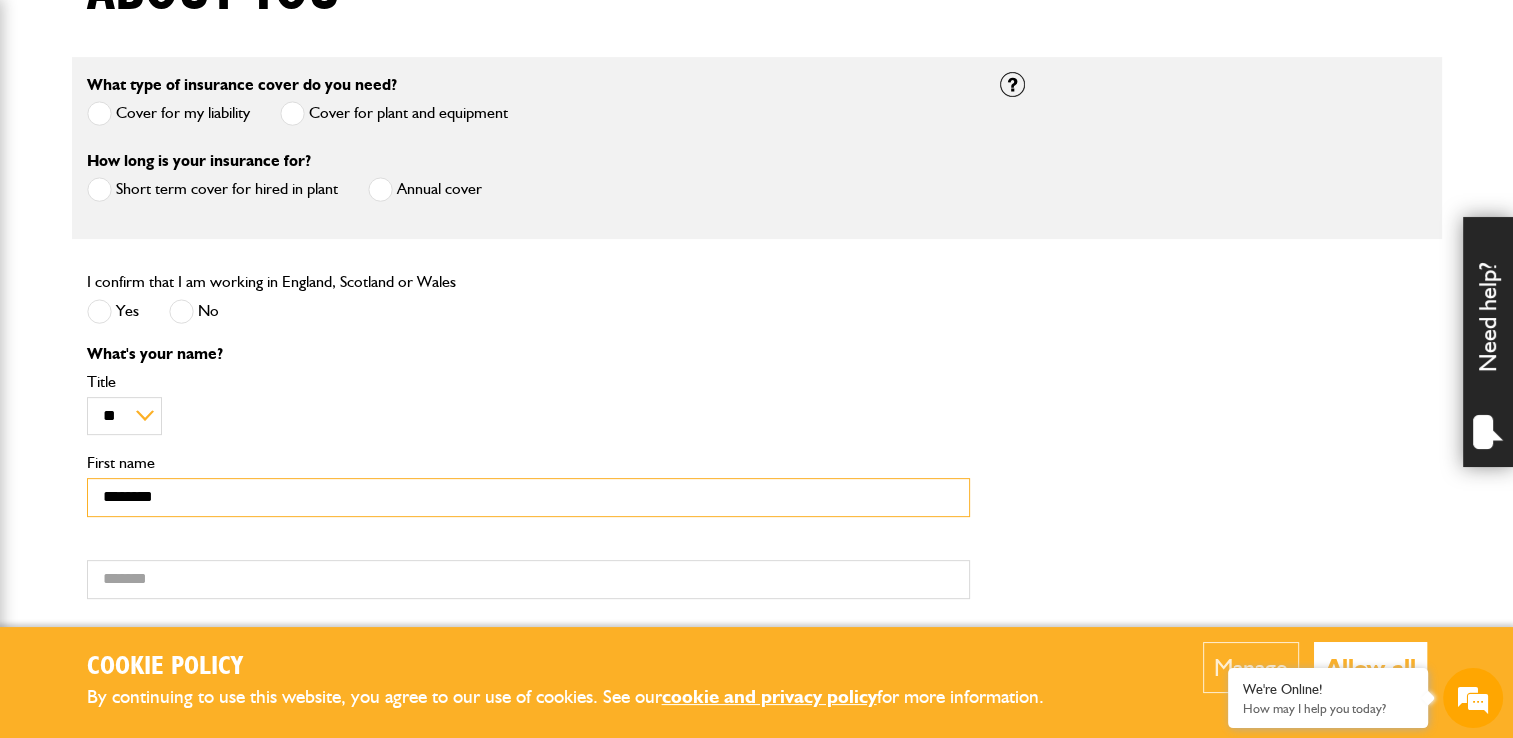 type on "********" 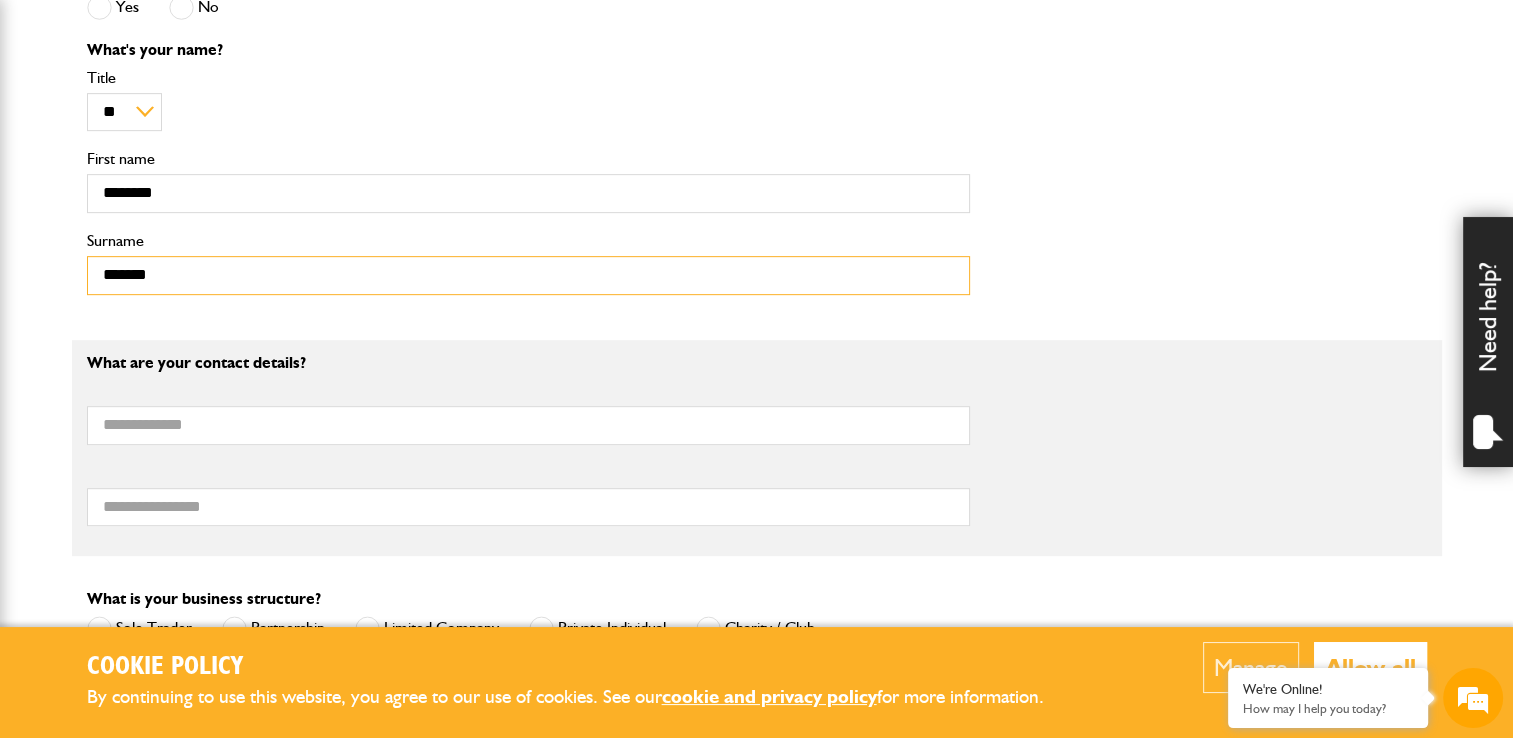 scroll, scrollTop: 892, scrollLeft: 0, axis: vertical 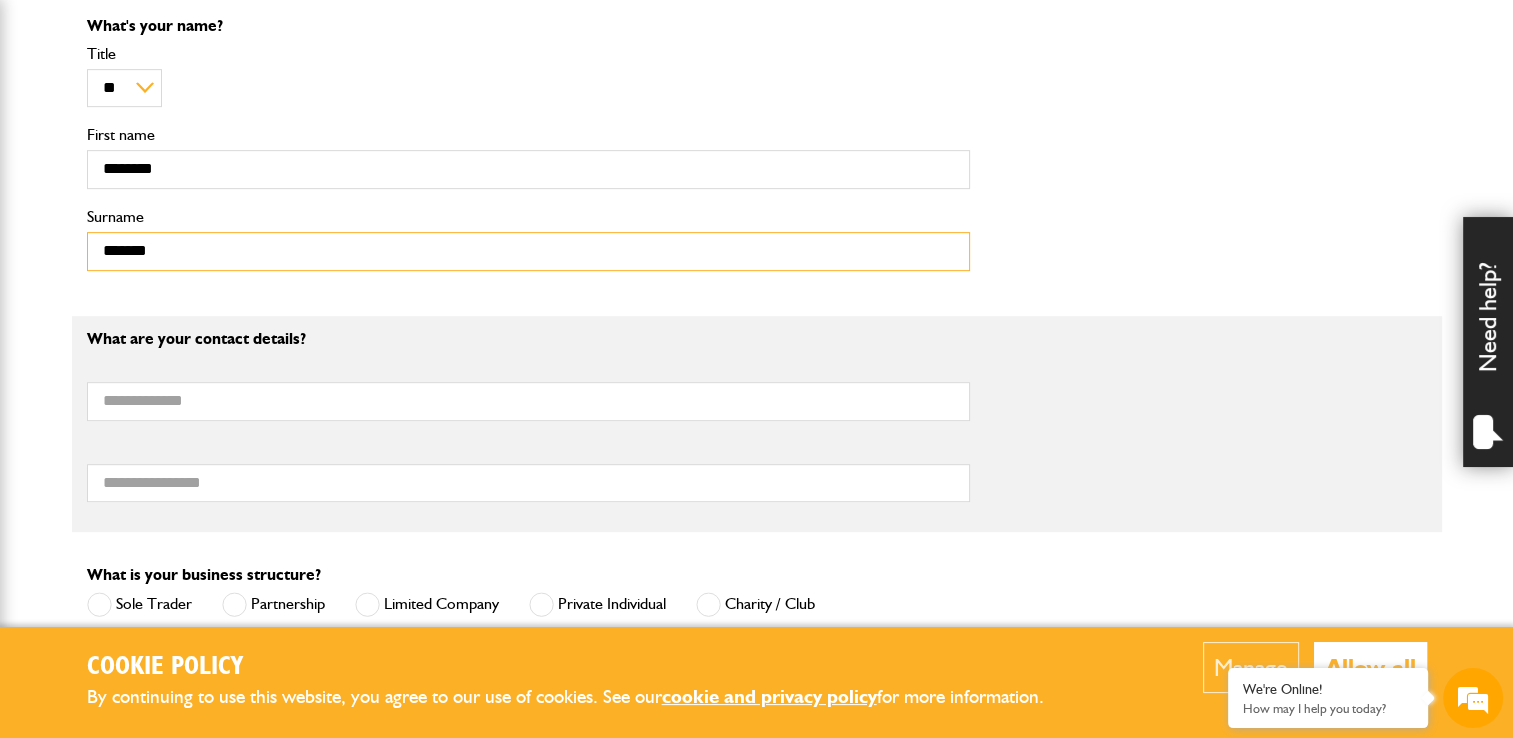 type on "*******" 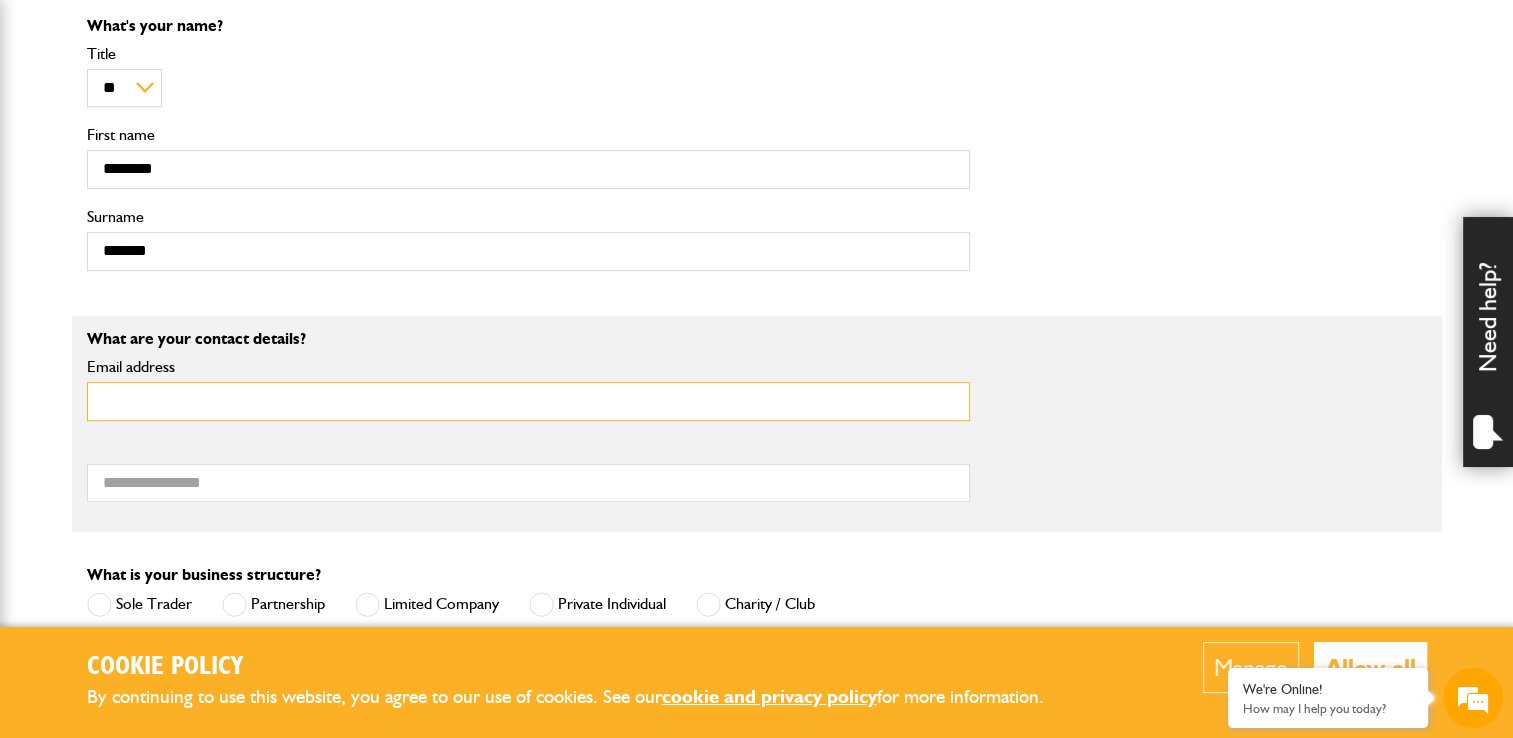 click on "Email address" at bounding box center [528, 401] 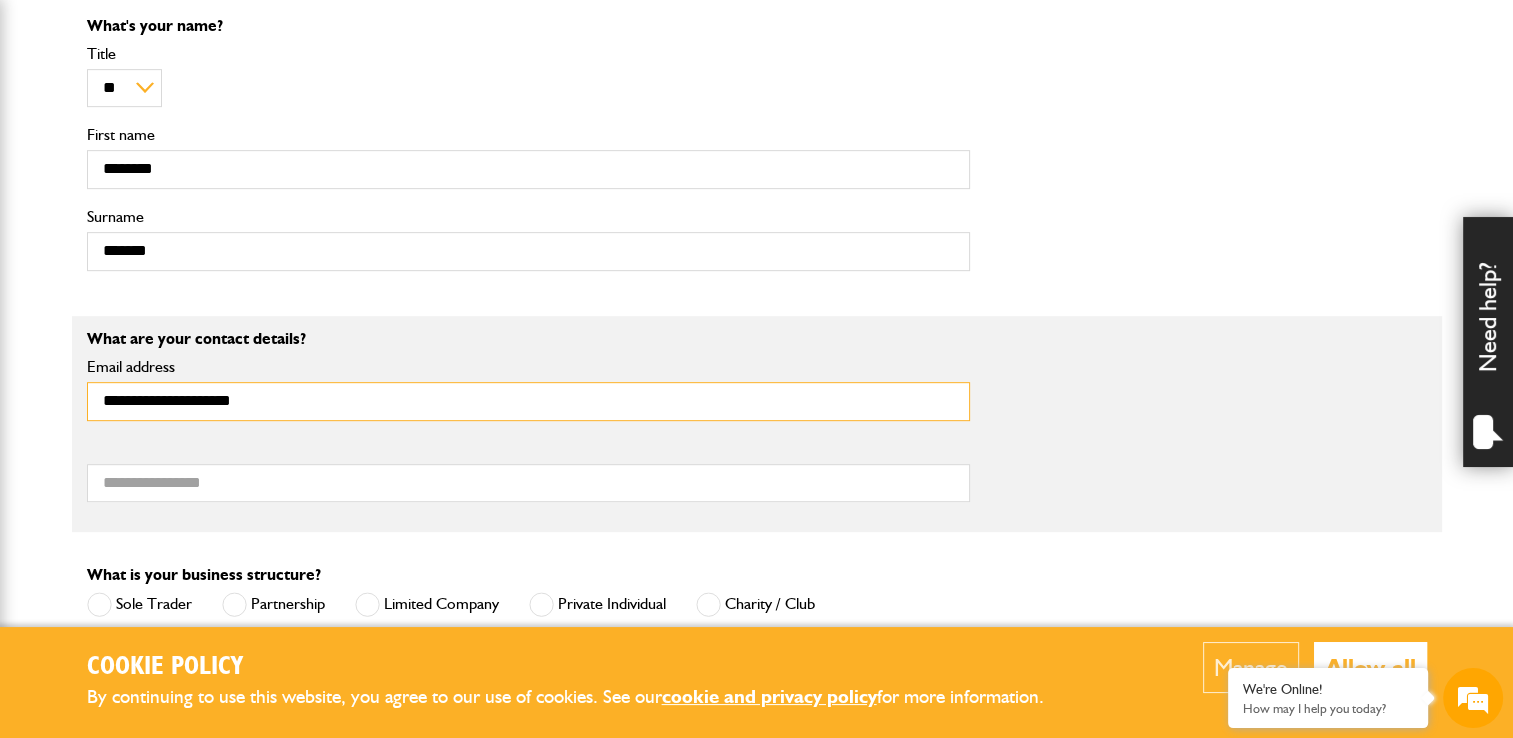 type on "**********" 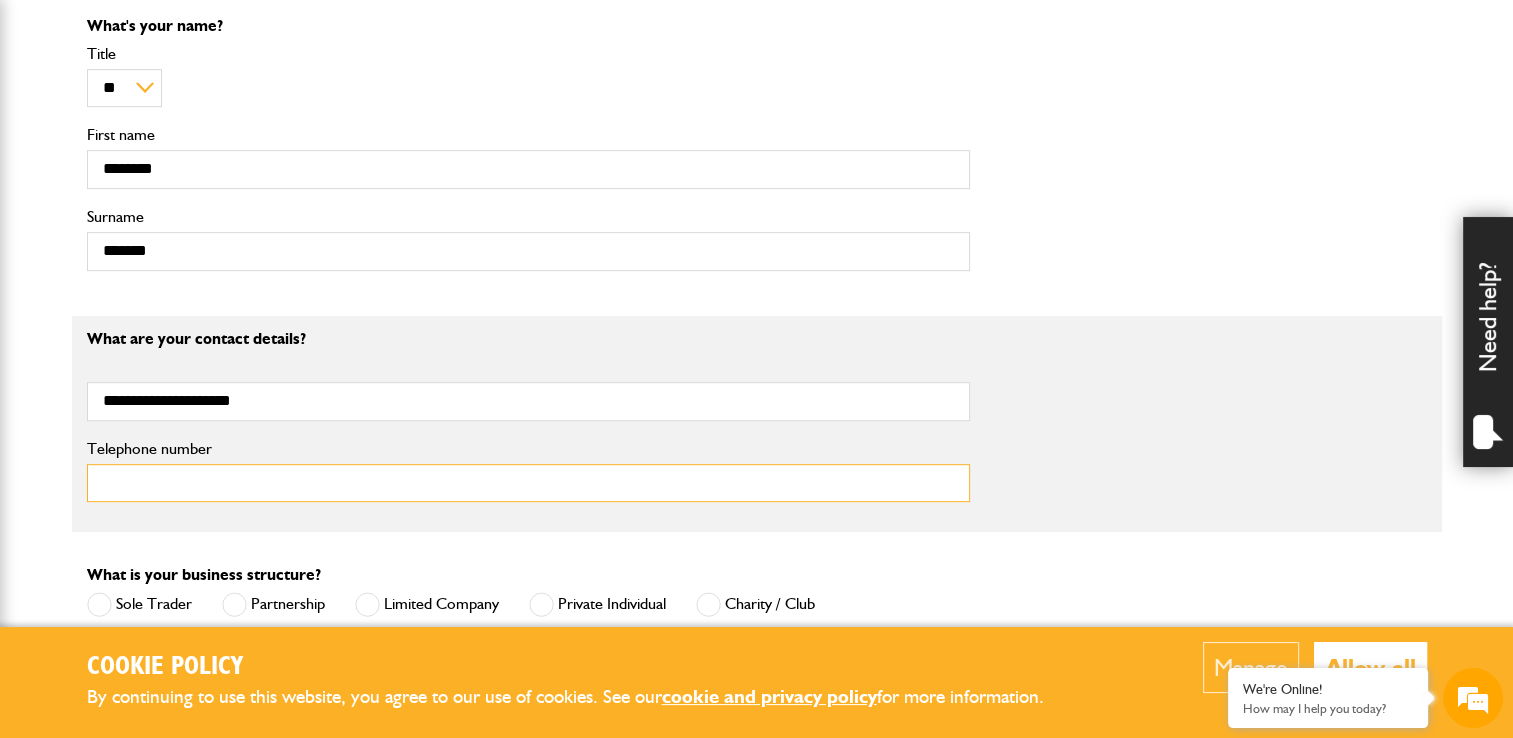 click on "Telephone number" at bounding box center [528, 483] 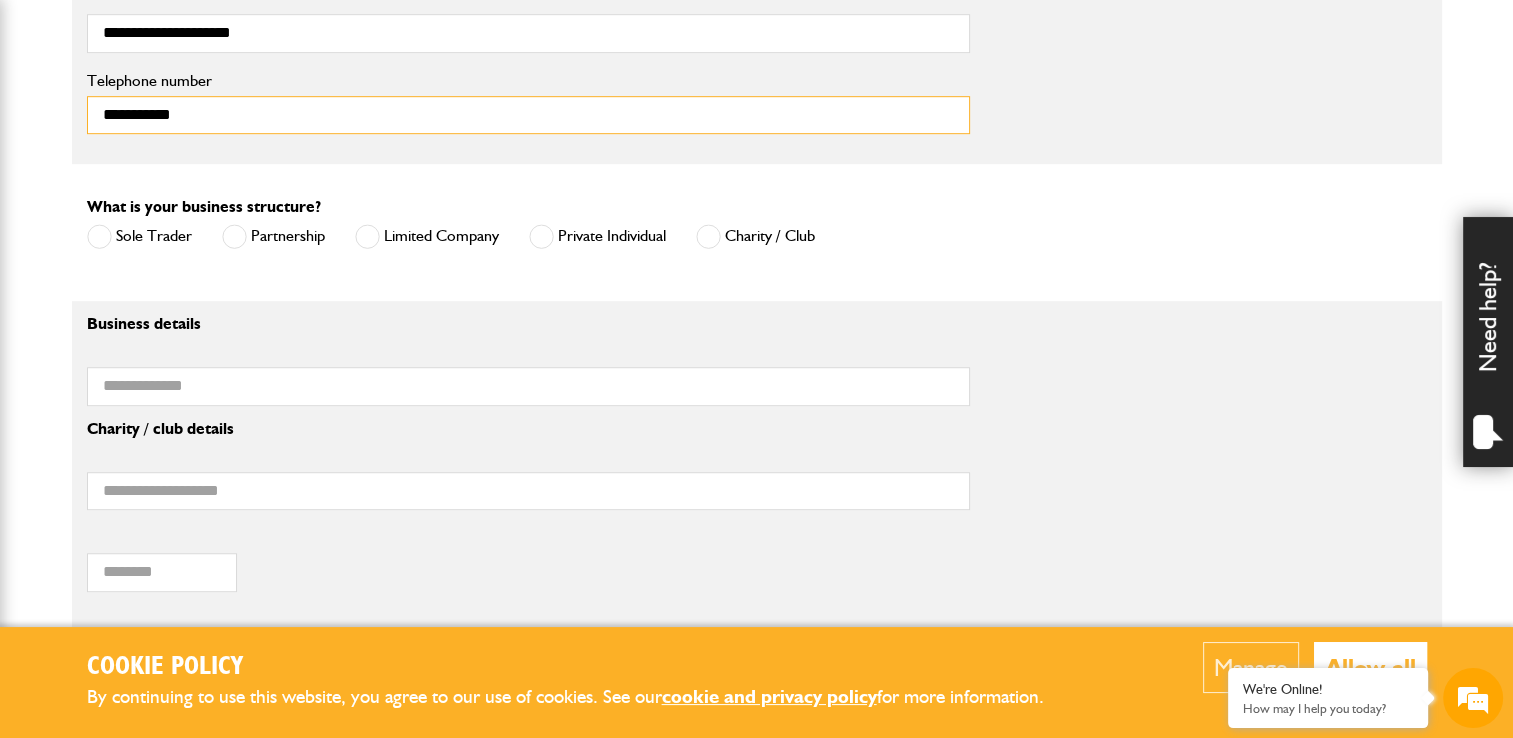 scroll, scrollTop: 1264, scrollLeft: 0, axis: vertical 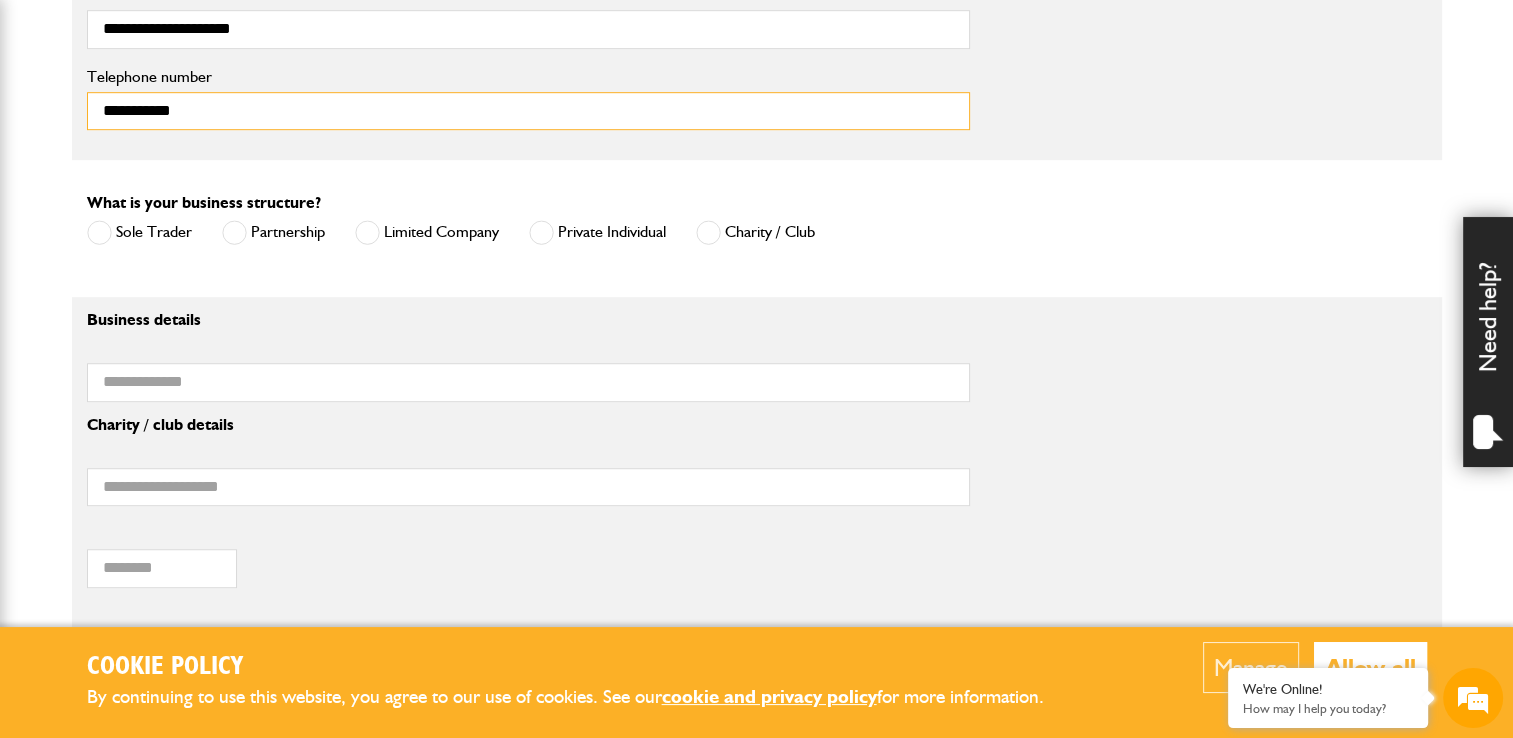 type on "**********" 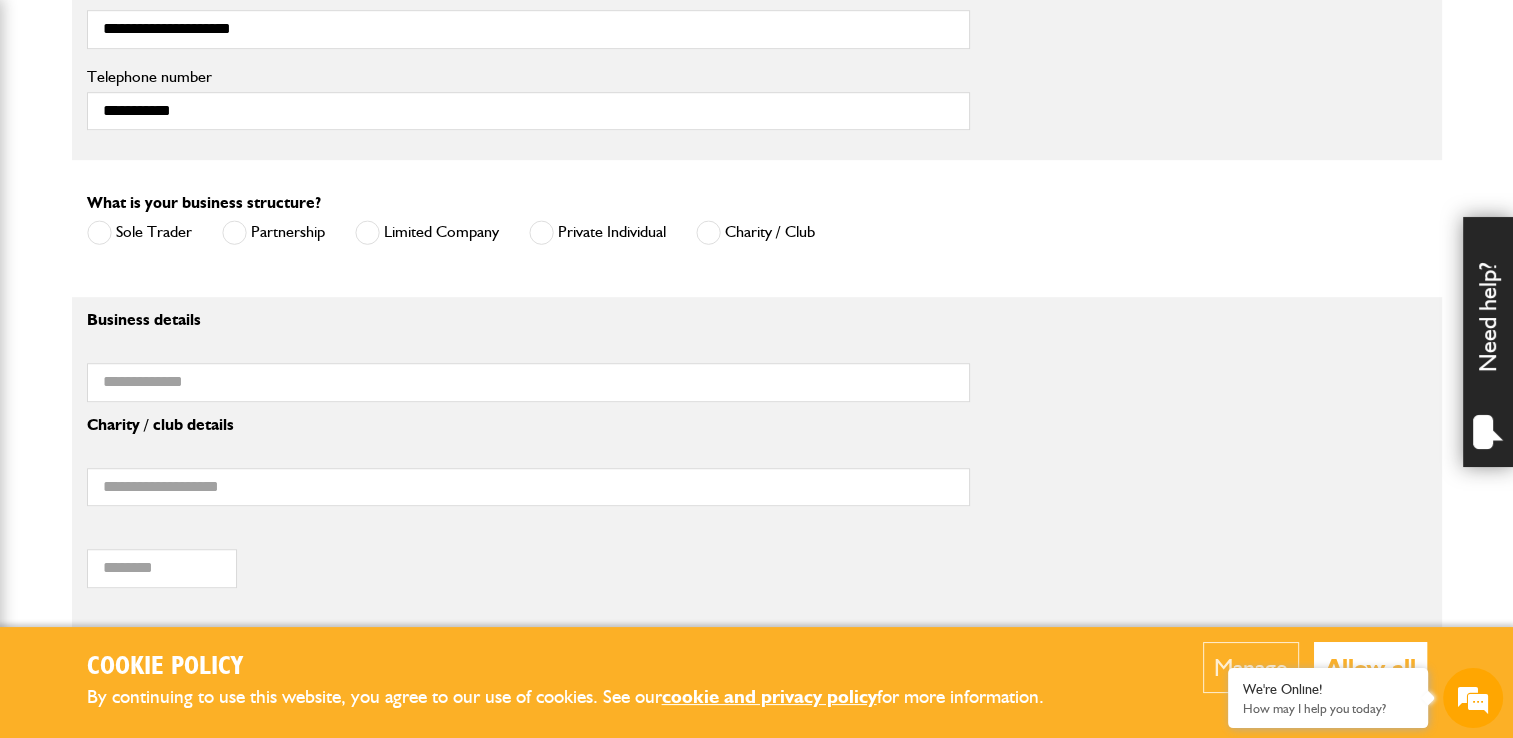 click at bounding box center [541, 232] 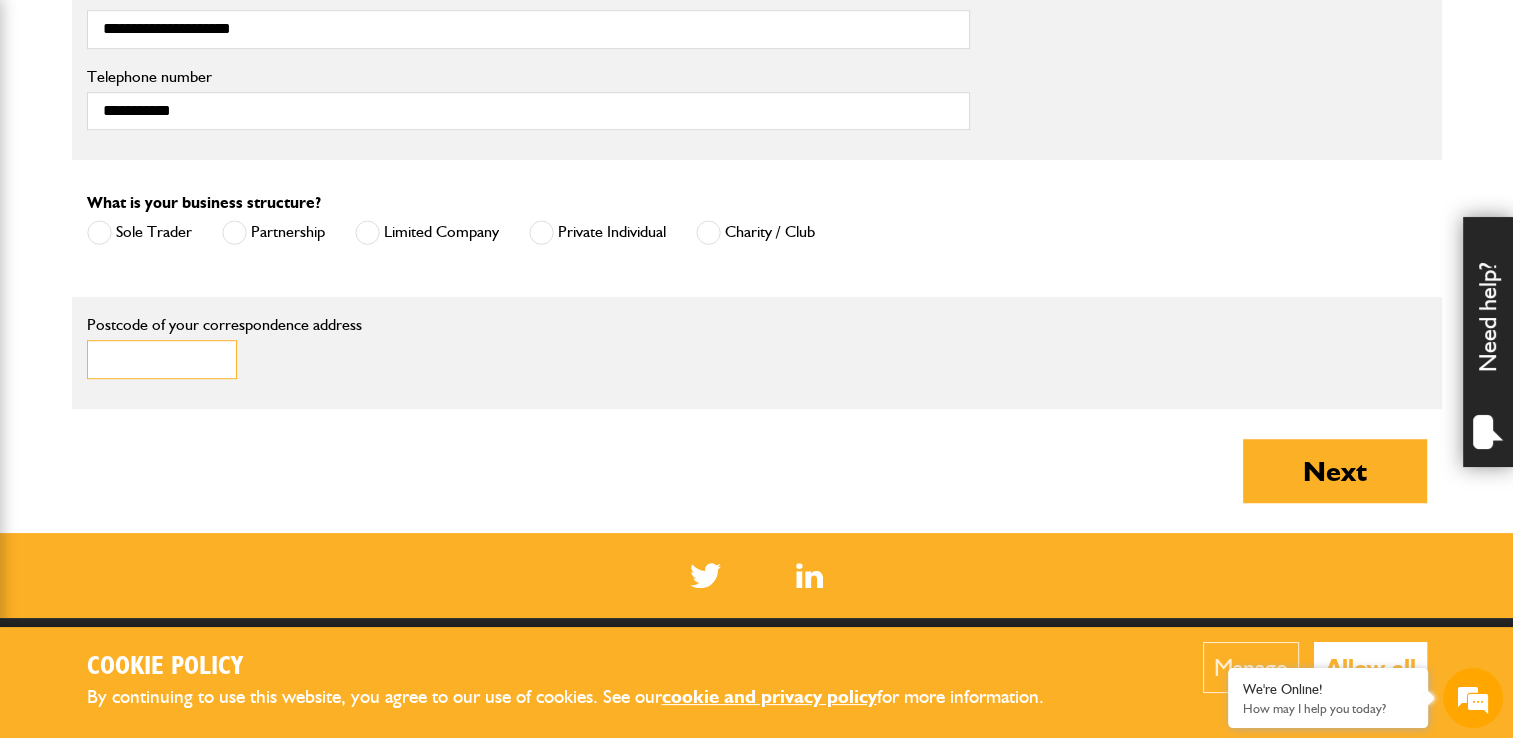 click on "Postcode of your correspondence address" at bounding box center (162, 359) 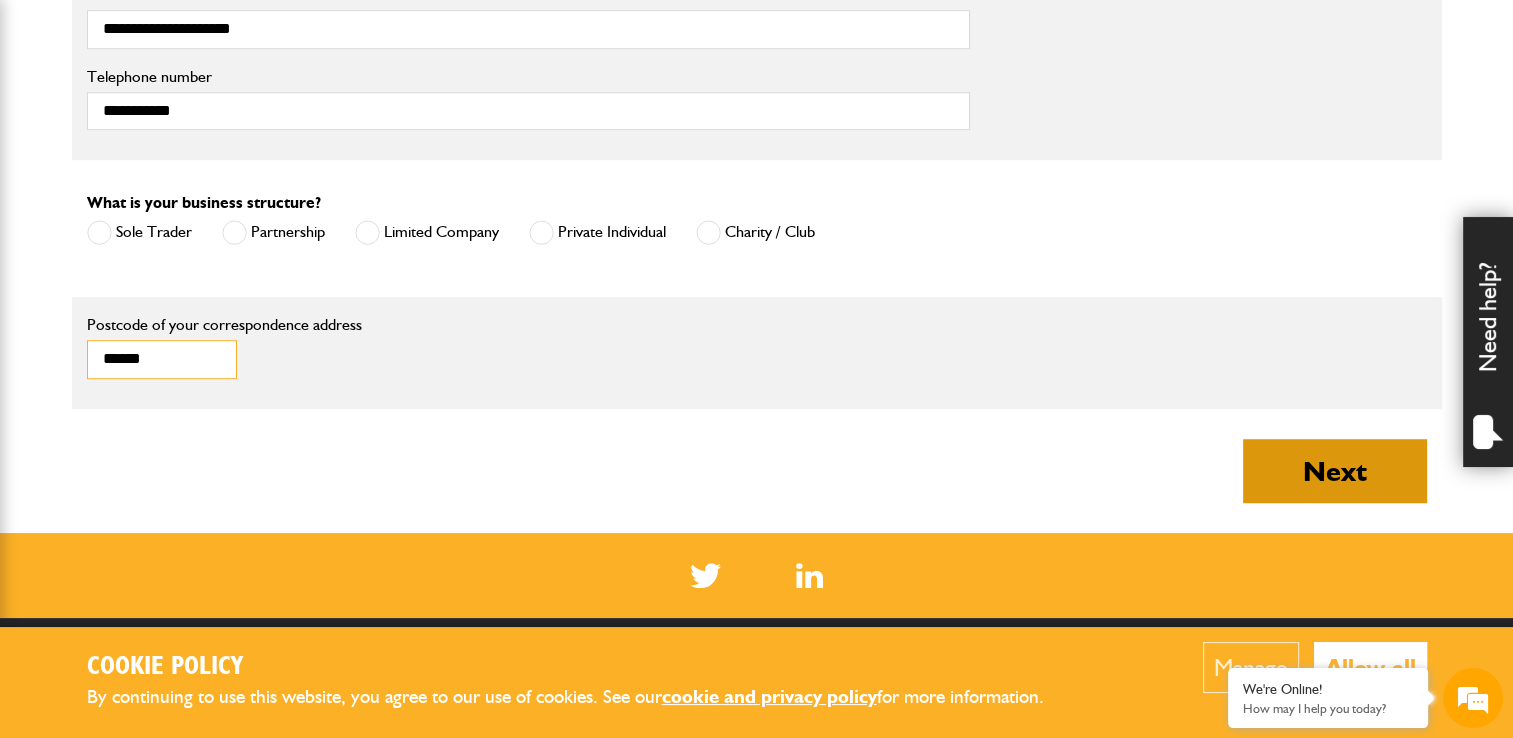 type on "******" 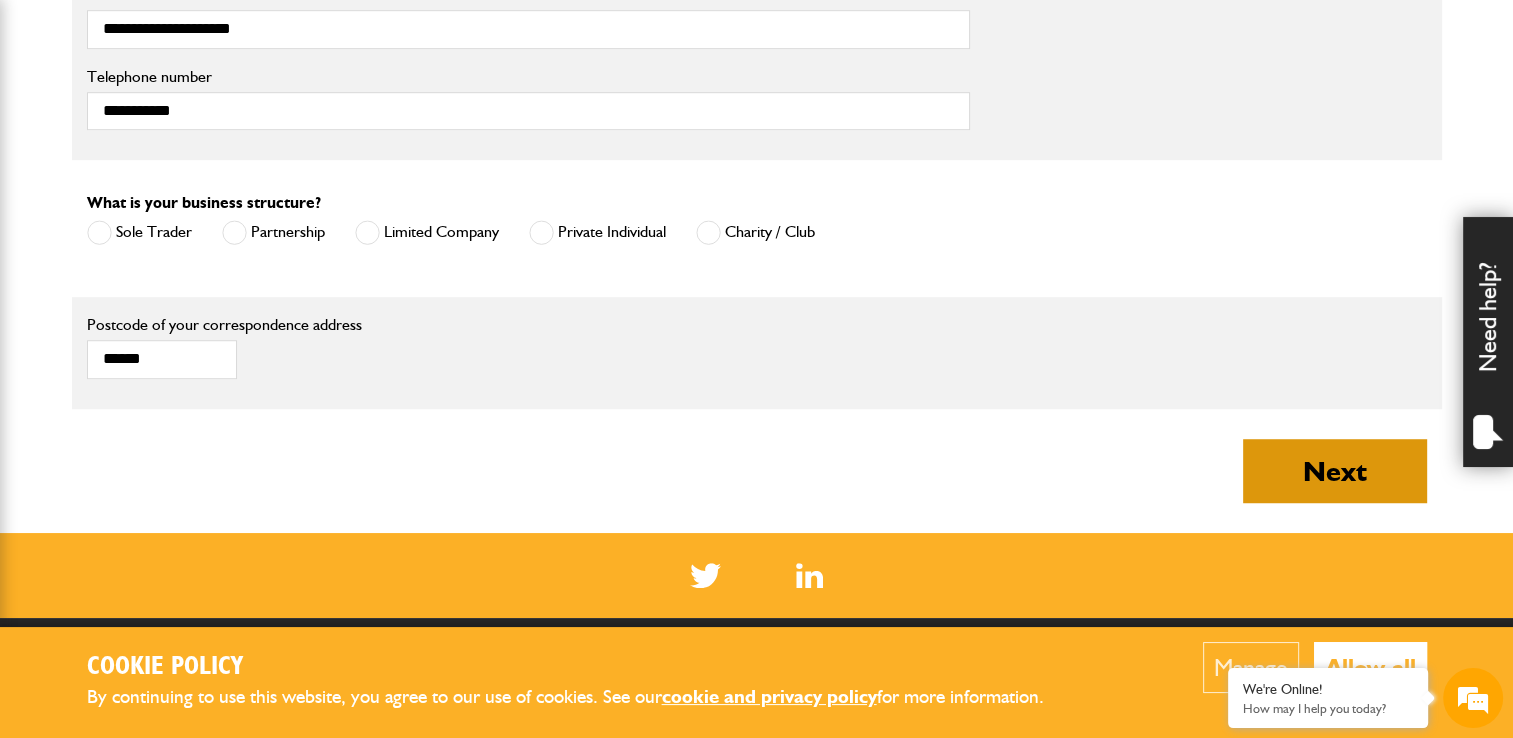 click on "Next" at bounding box center (1335, 471) 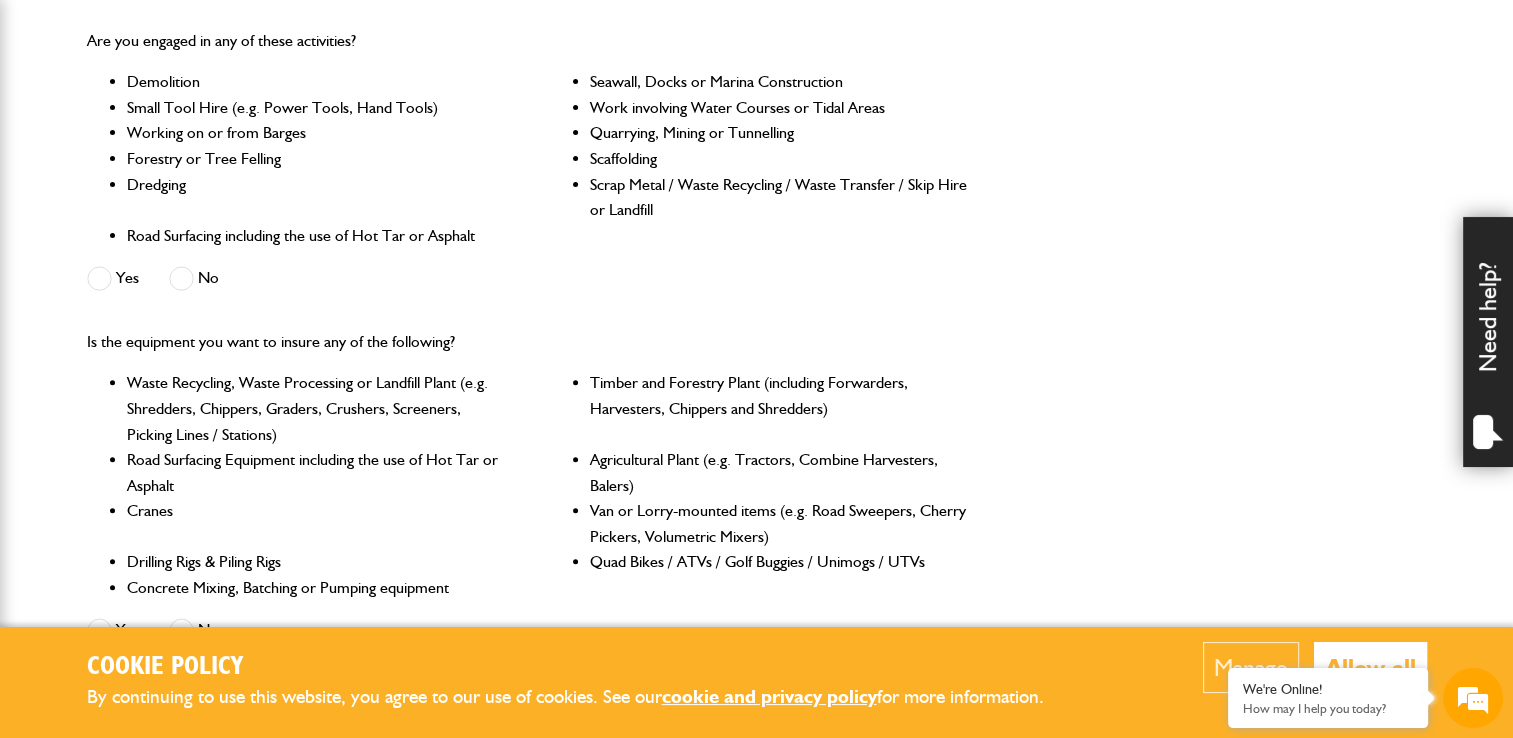 scroll, scrollTop: 603, scrollLeft: 0, axis: vertical 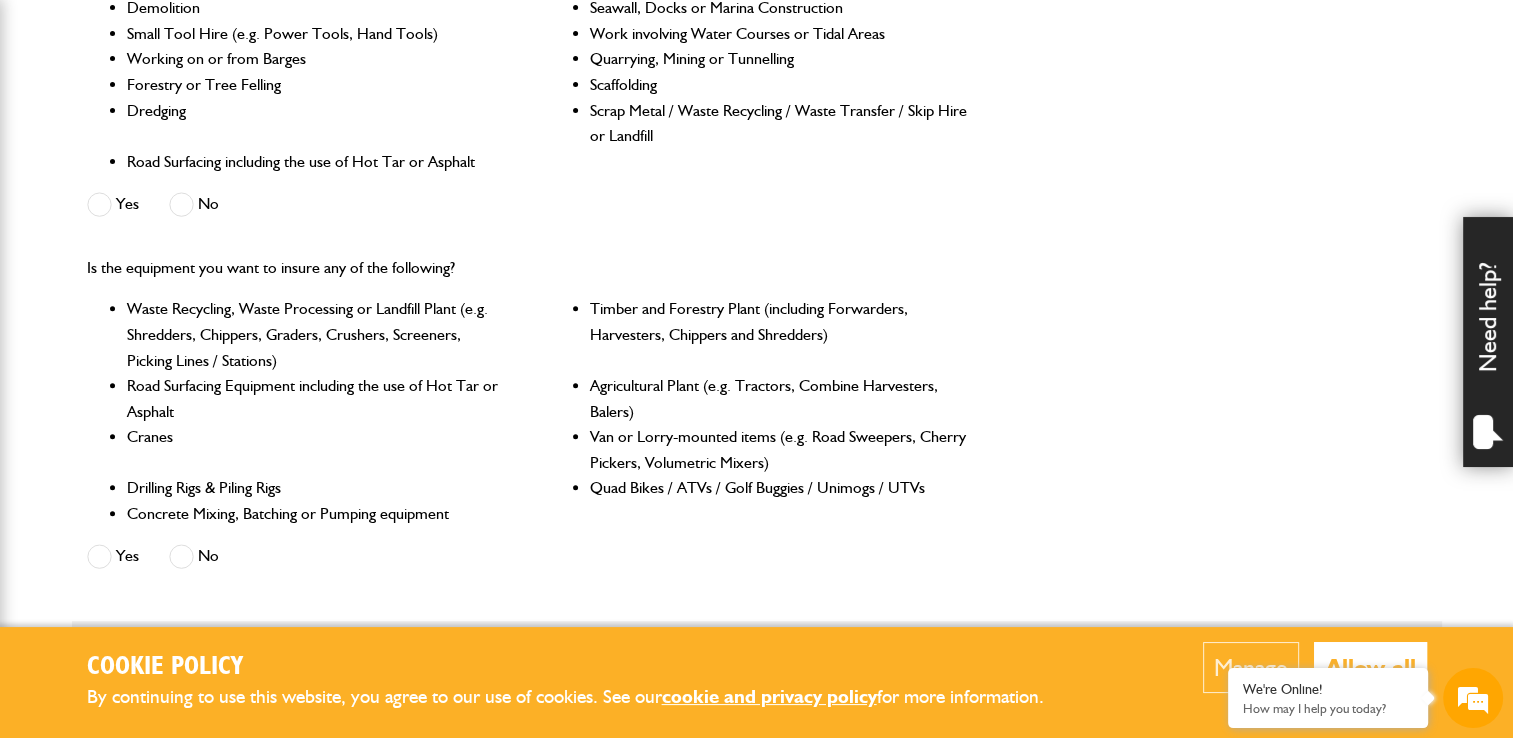 click at bounding box center [181, 204] 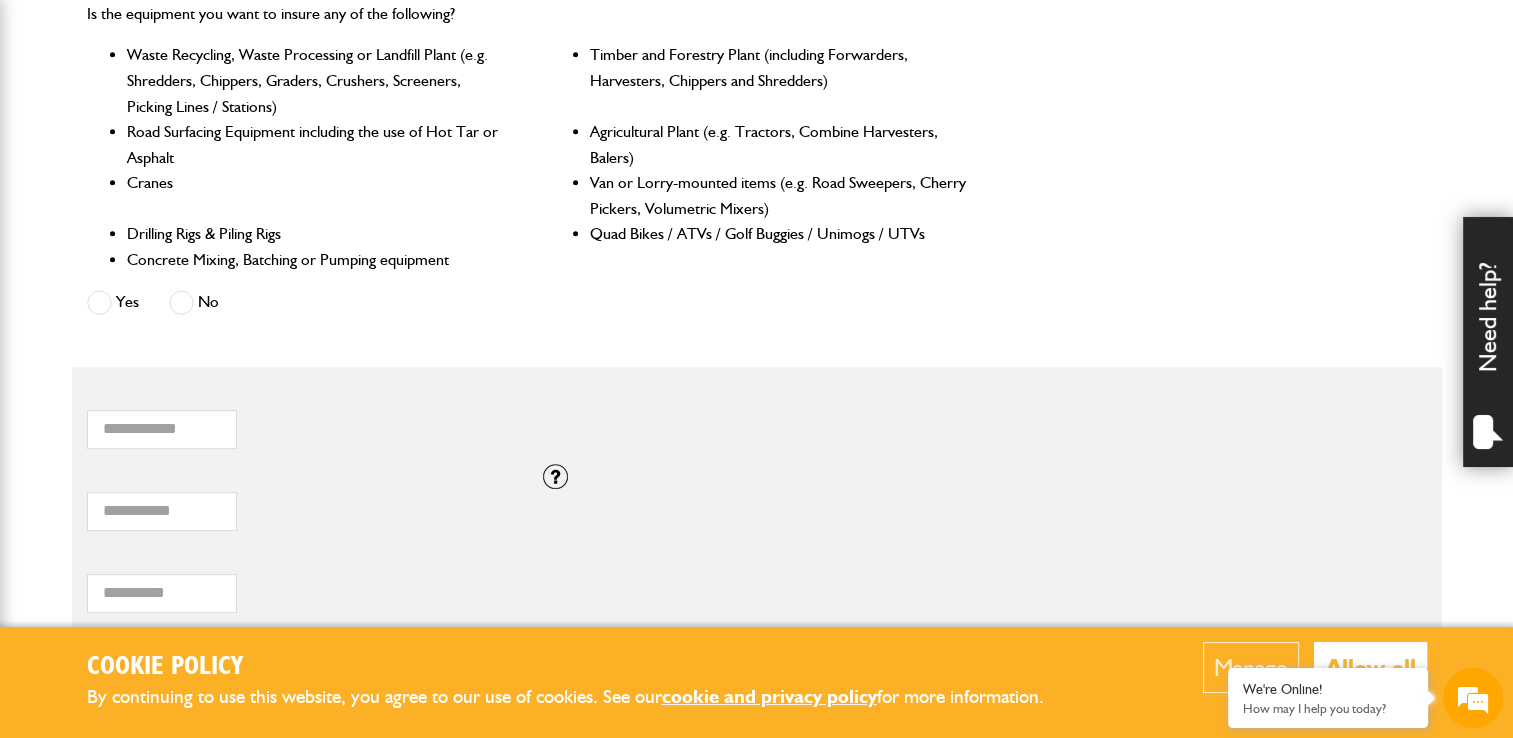 scroll, scrollTop: 948, scrollLeft: 0, axis: vertical 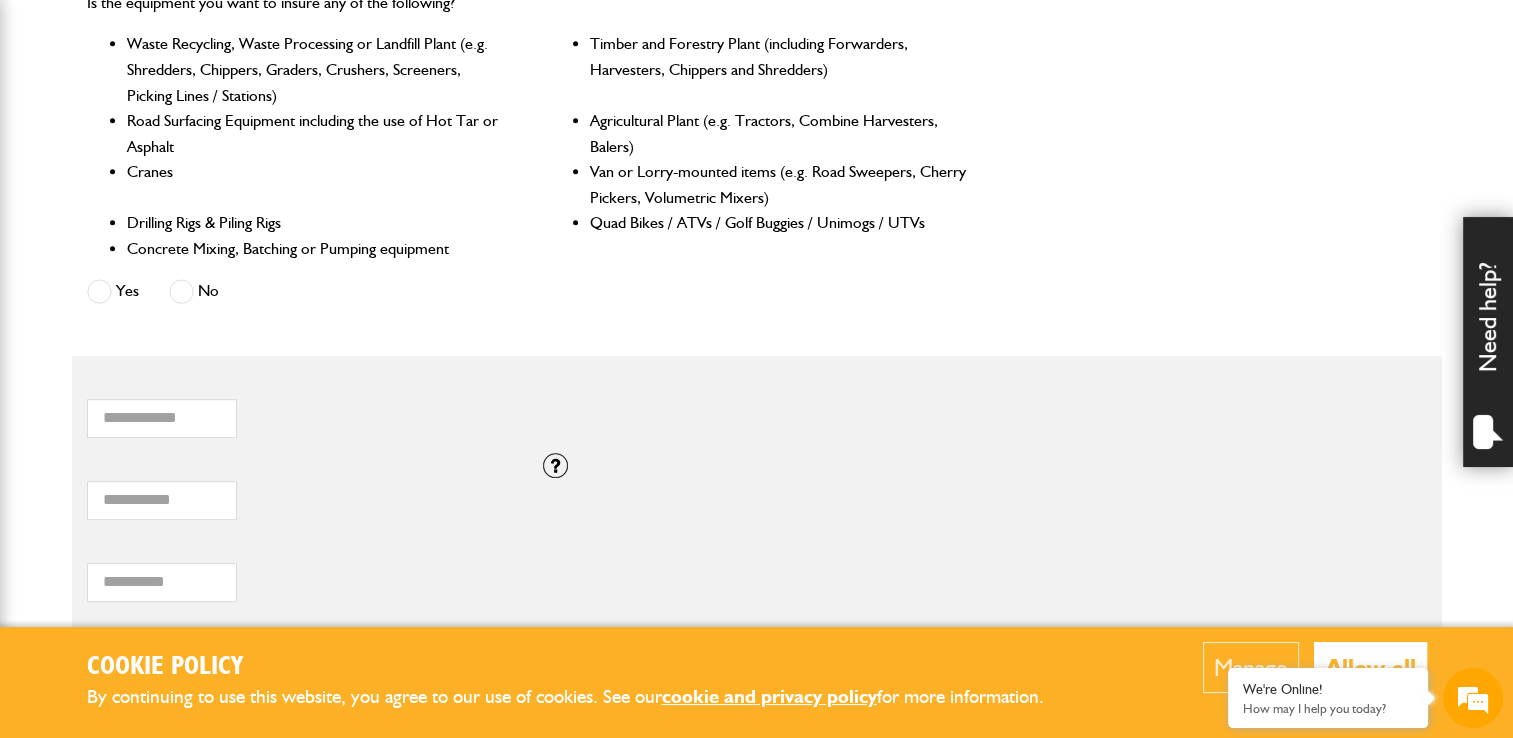 click at bounding box center [181, 291] 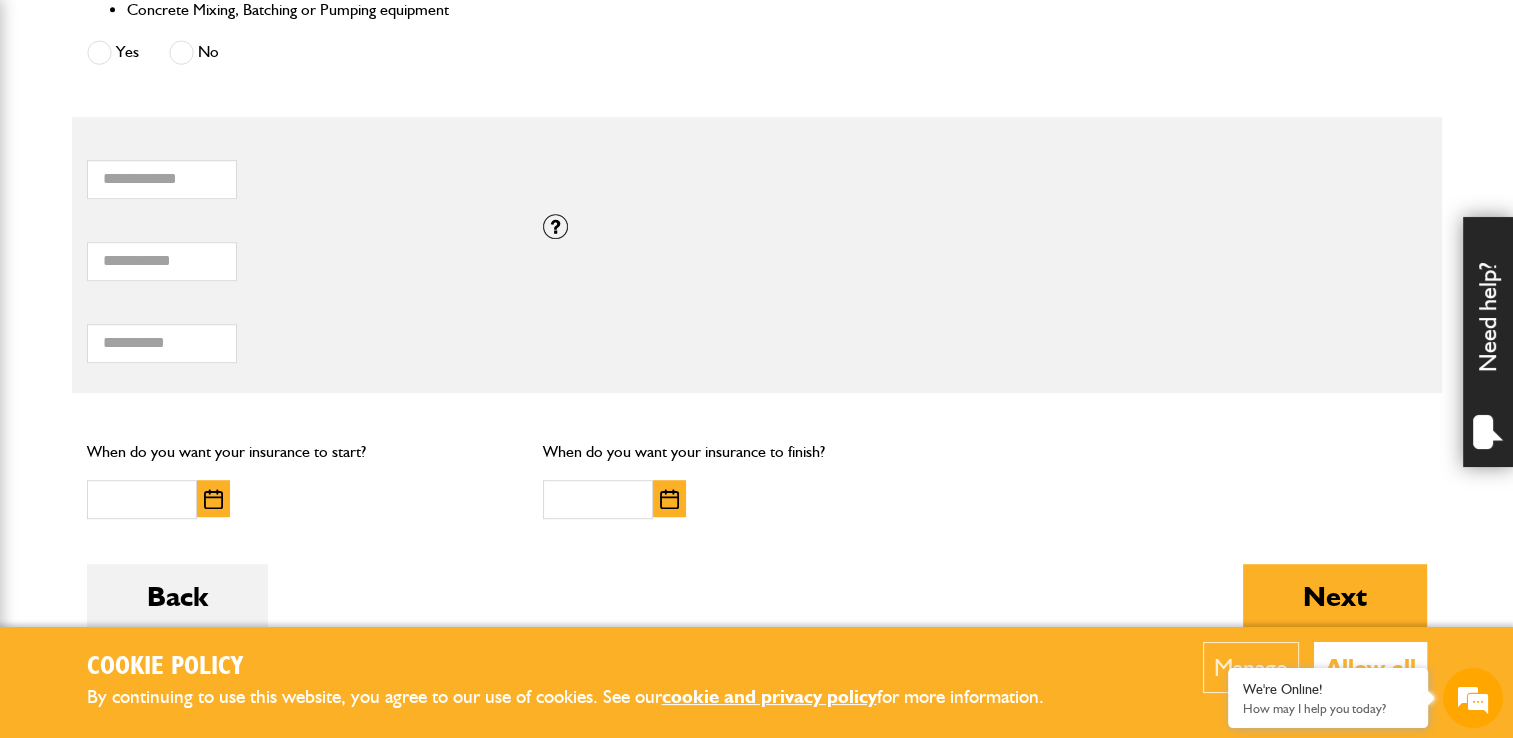 scroll, scrollTop: 1188, scrollLeft: 0, axis: vertical 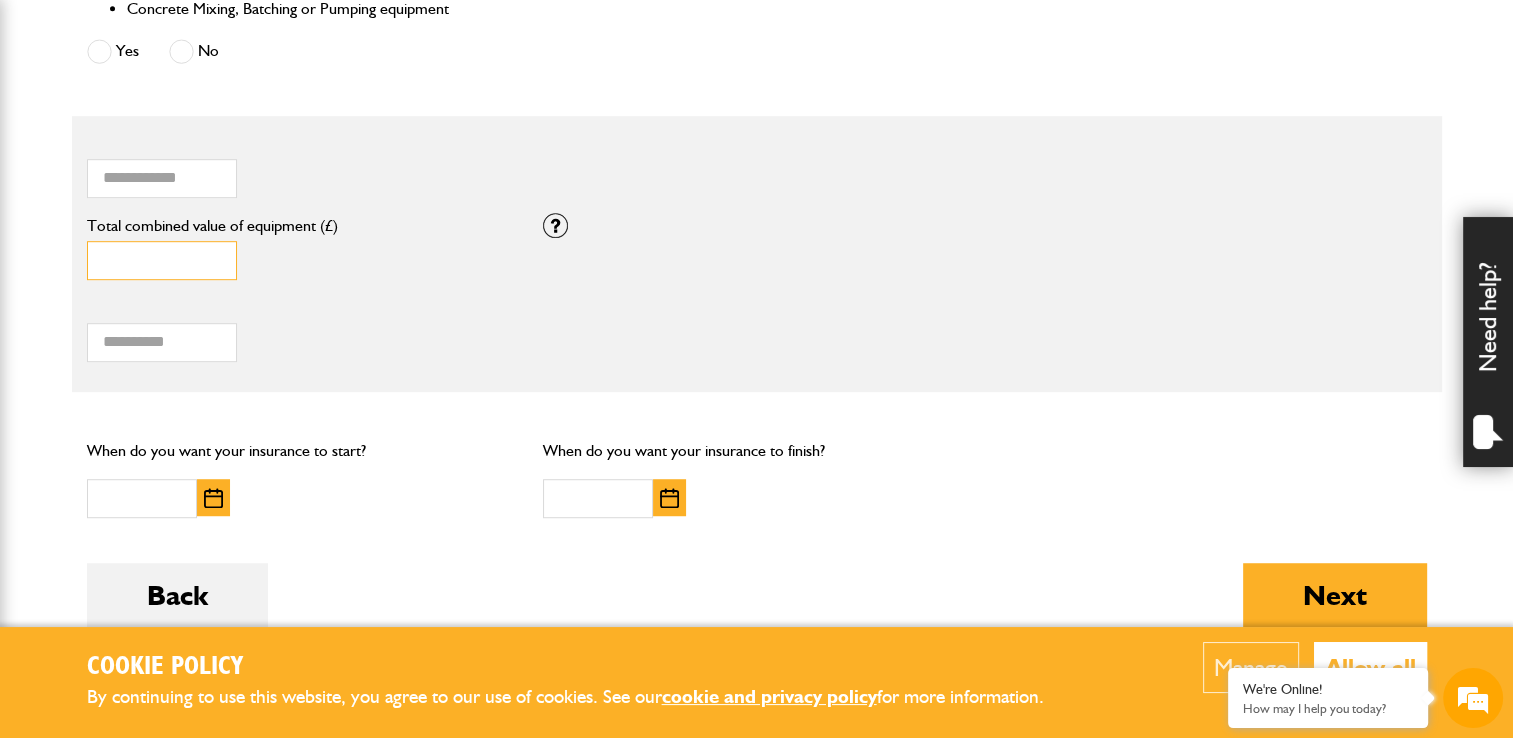 click on "*" at bounding box center [162, 260] 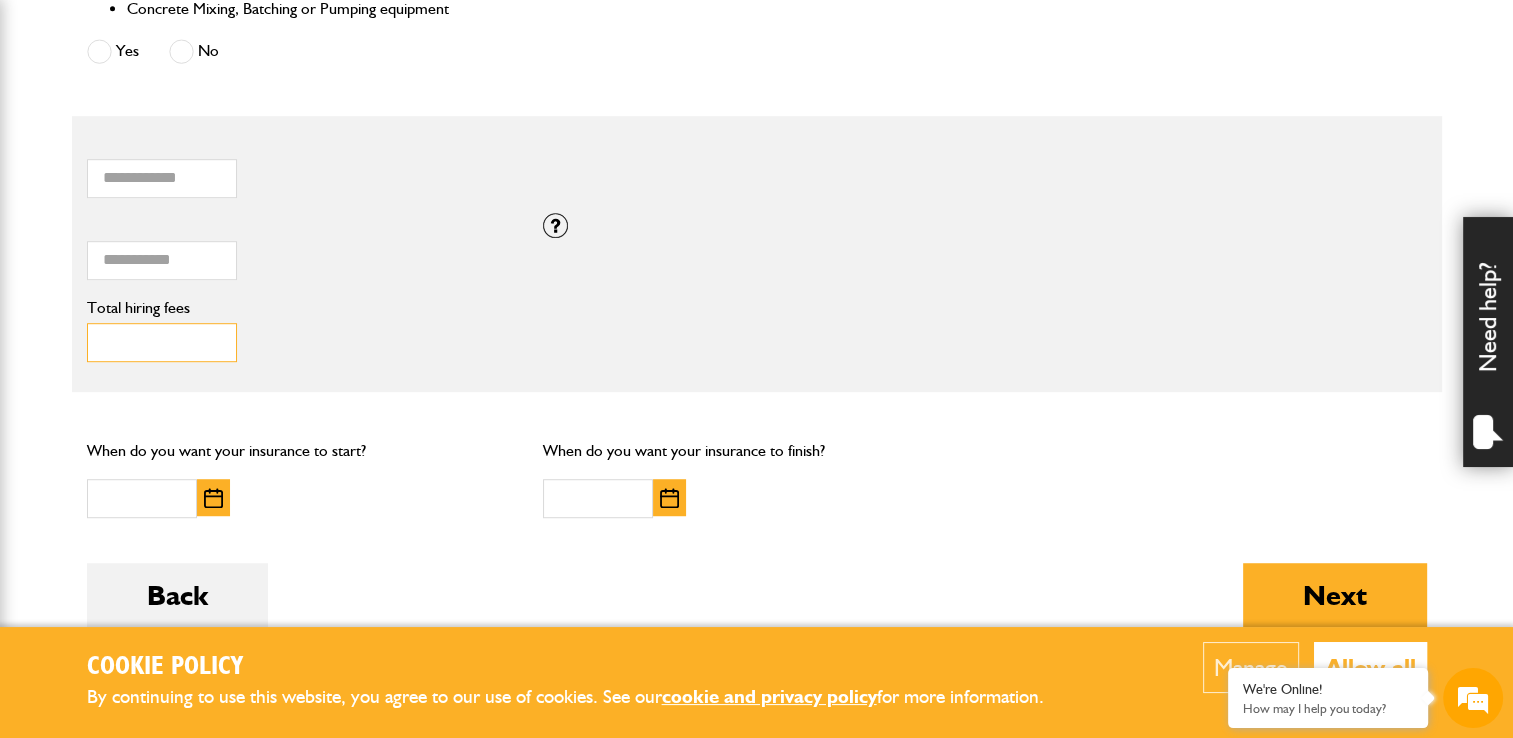 click on "Total hiring fees" at bounding box center [162, 342] 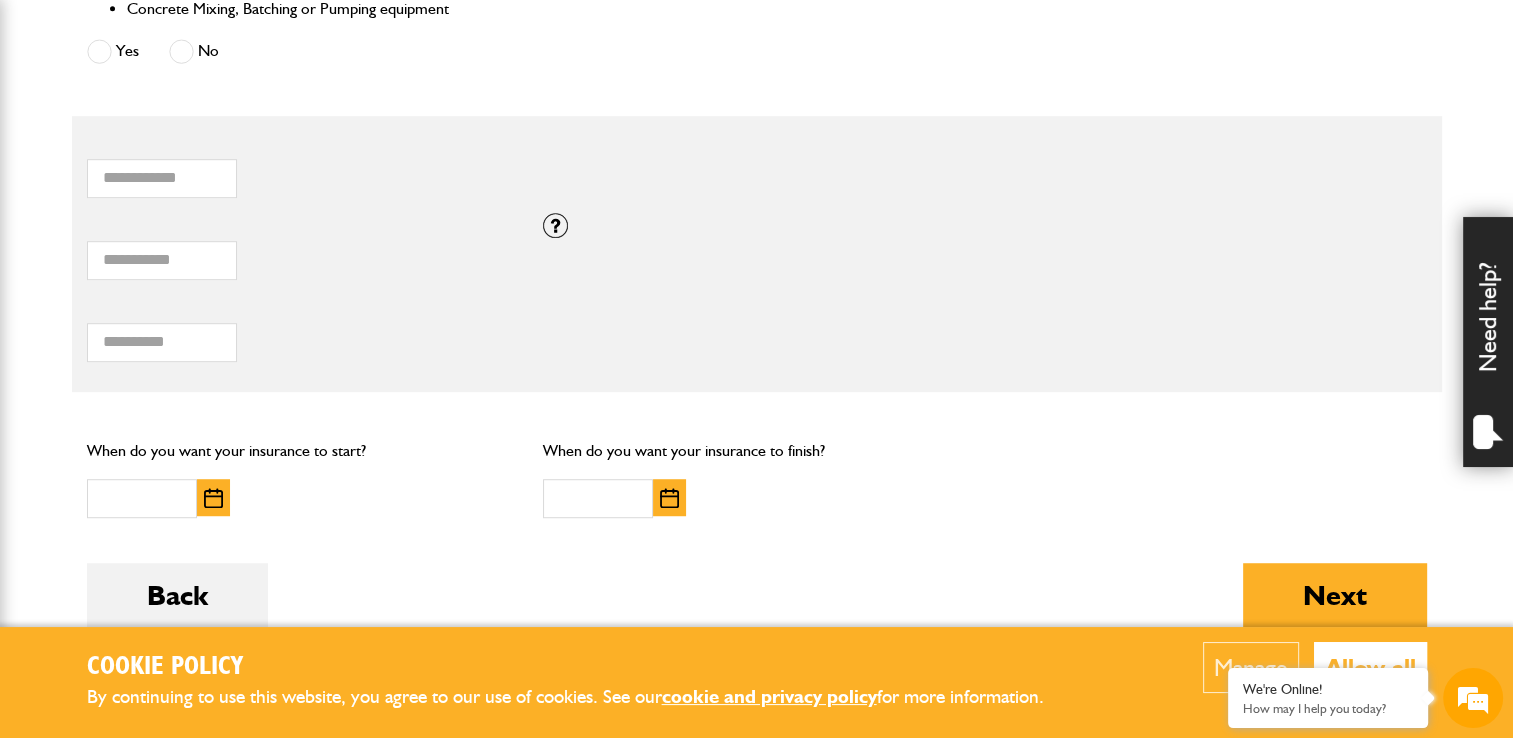 click at bounding box center [213, 498] 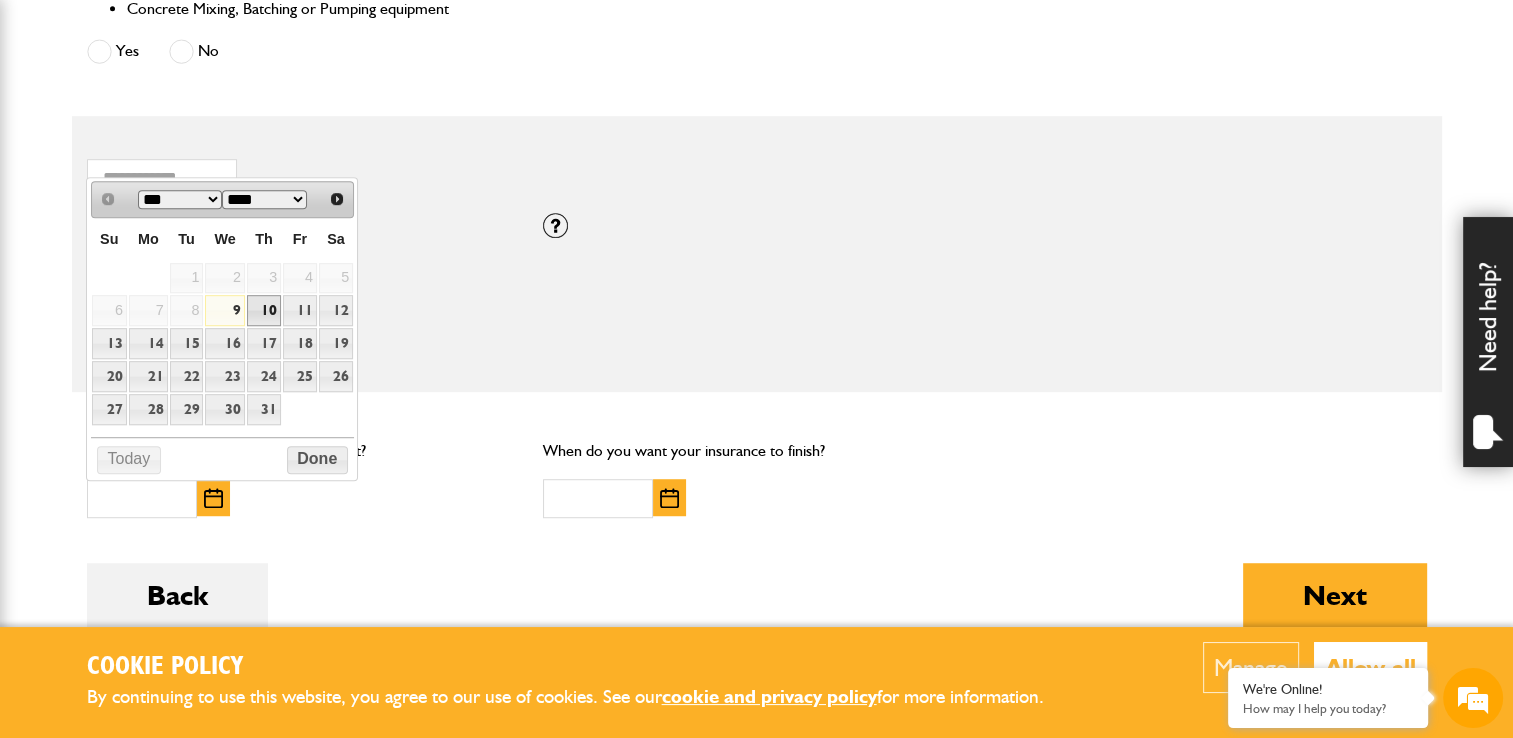 click on "10" at bounding box center (264, 310) 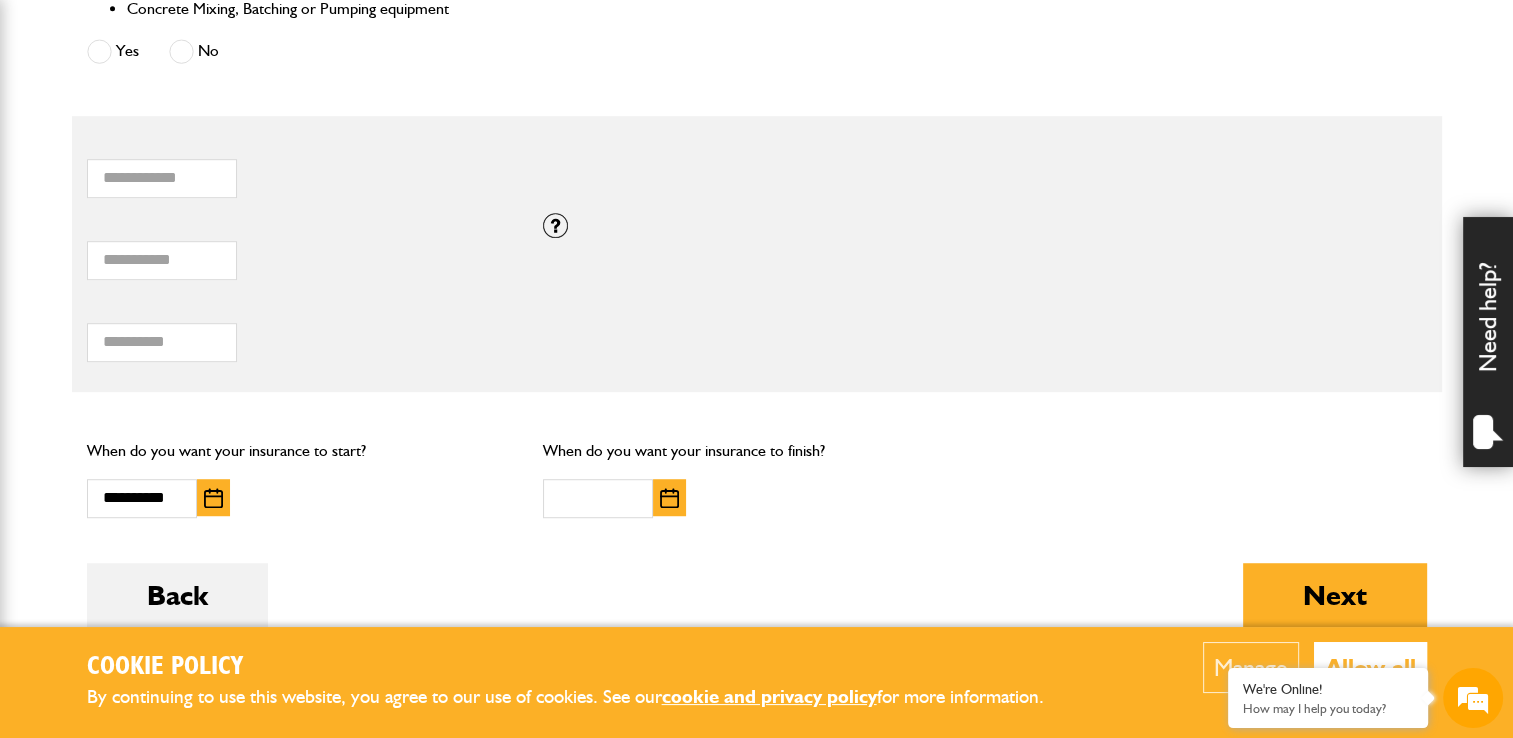click at bounding box center [669, 498] 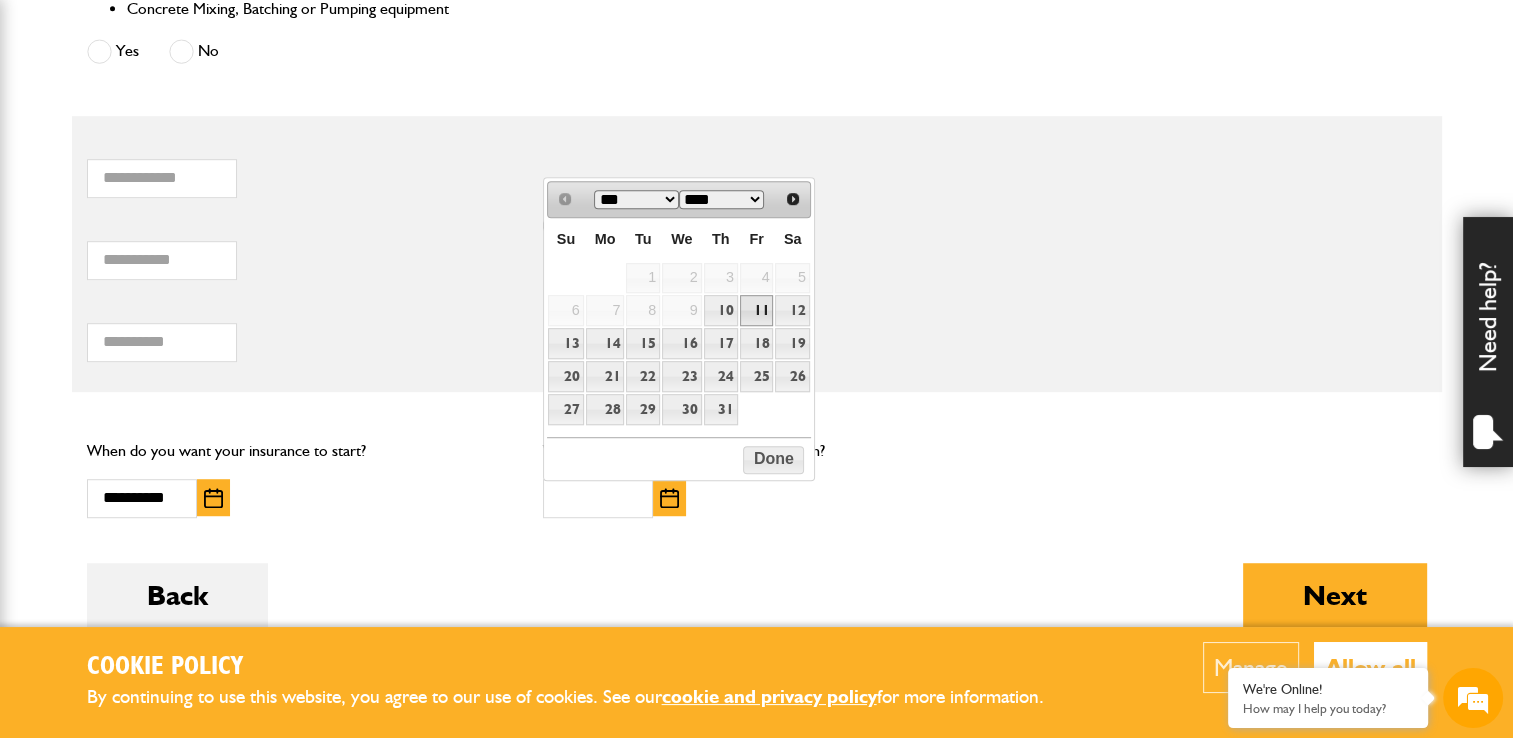 click on "11" at bounding box center [757, 310] 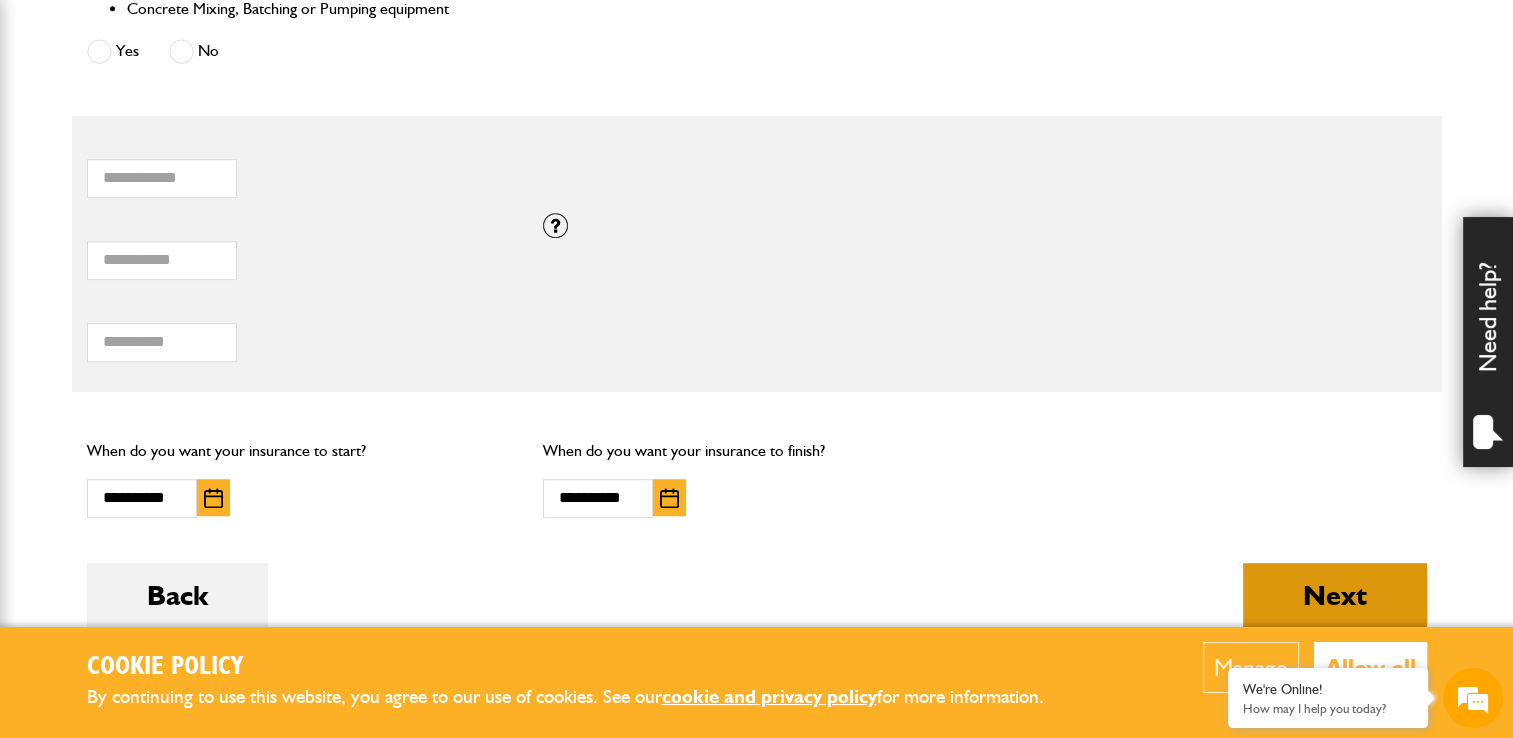 click on "Next" at bounding box center (1335, 595) 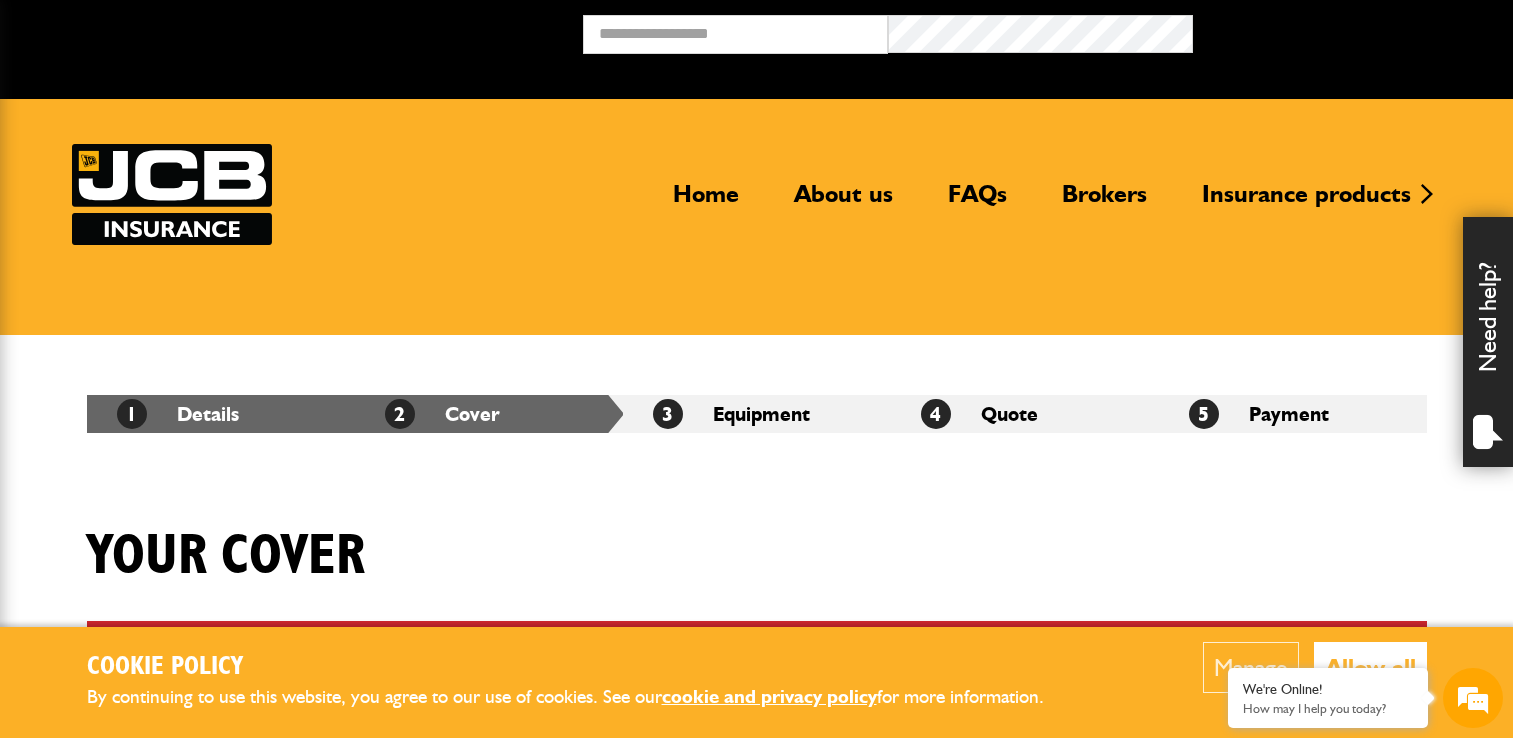 scroll, scrollTop: 0, scrollLeft: 0, axis: both 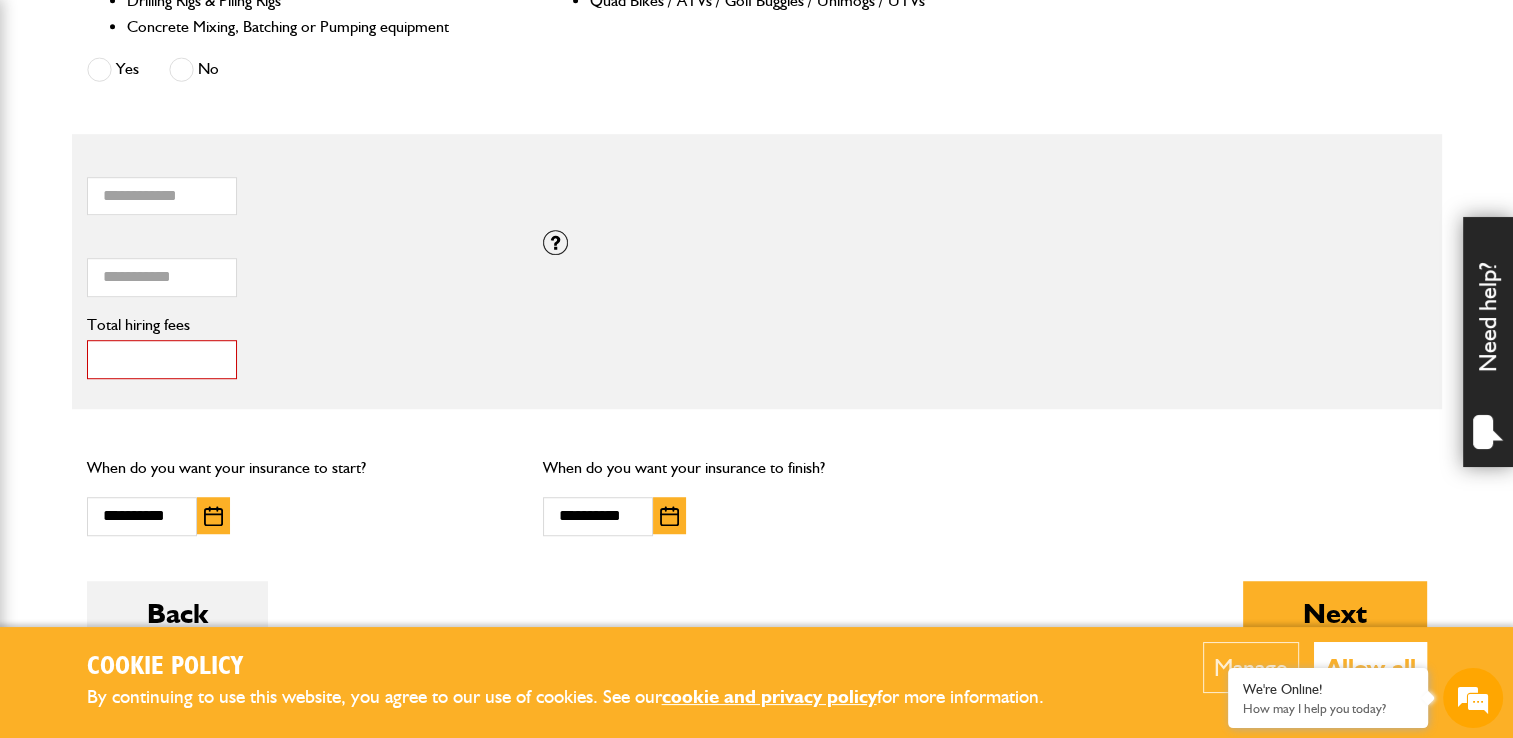 click on "******" at bounding box center [162, 359] 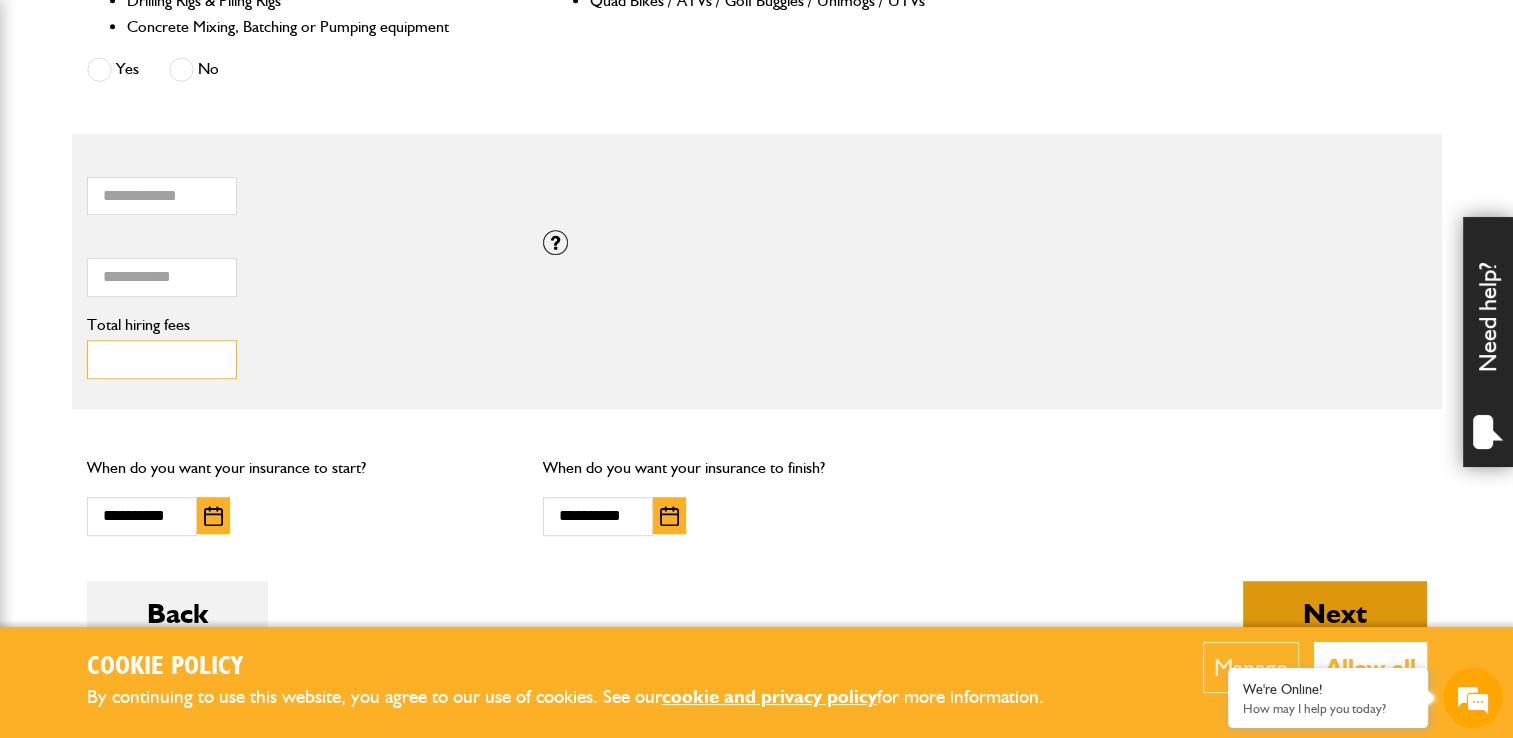 type on "***" 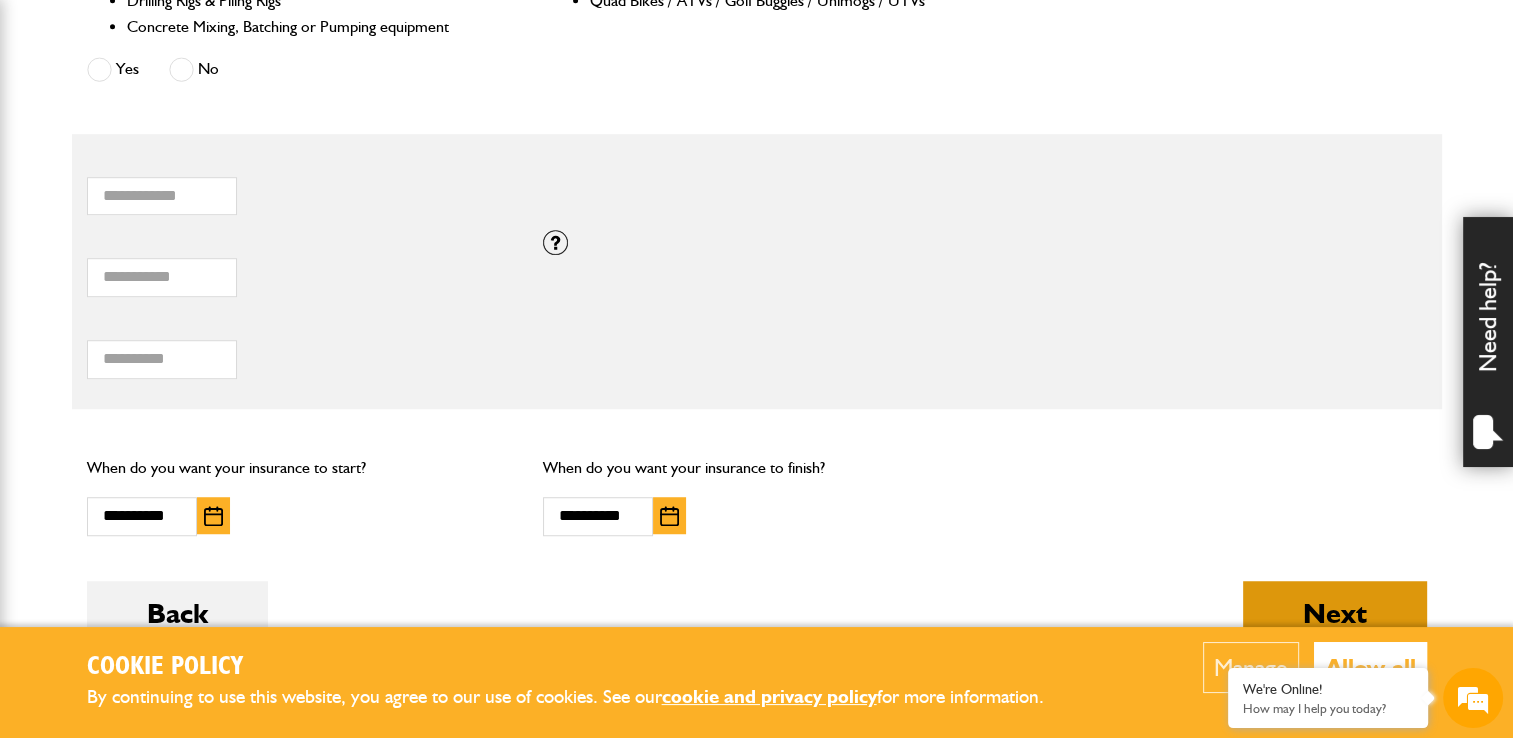 click on "Next" at bounding box center [1335, 613] 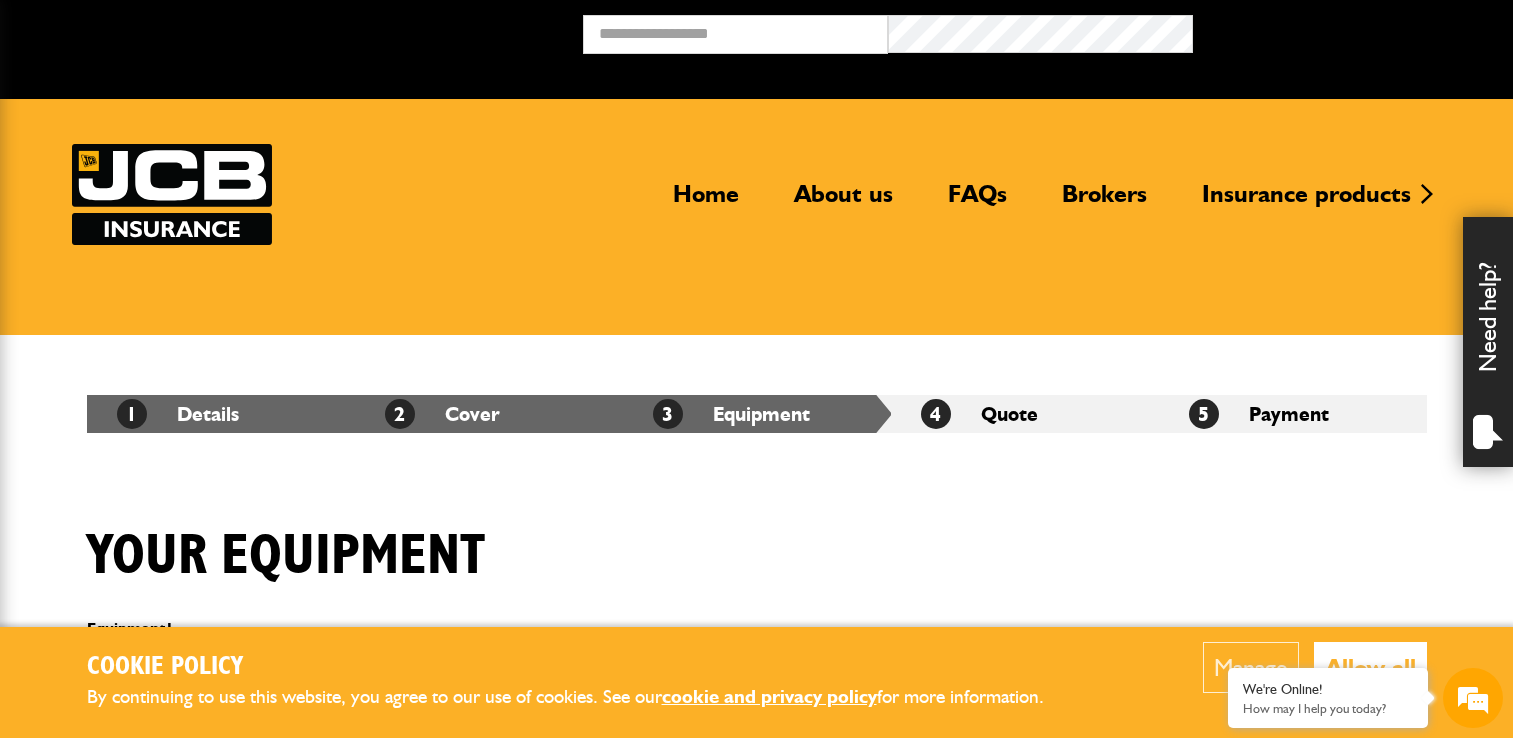 scroll, scrollTop: 0, scrollLeft: 0, axis: both 